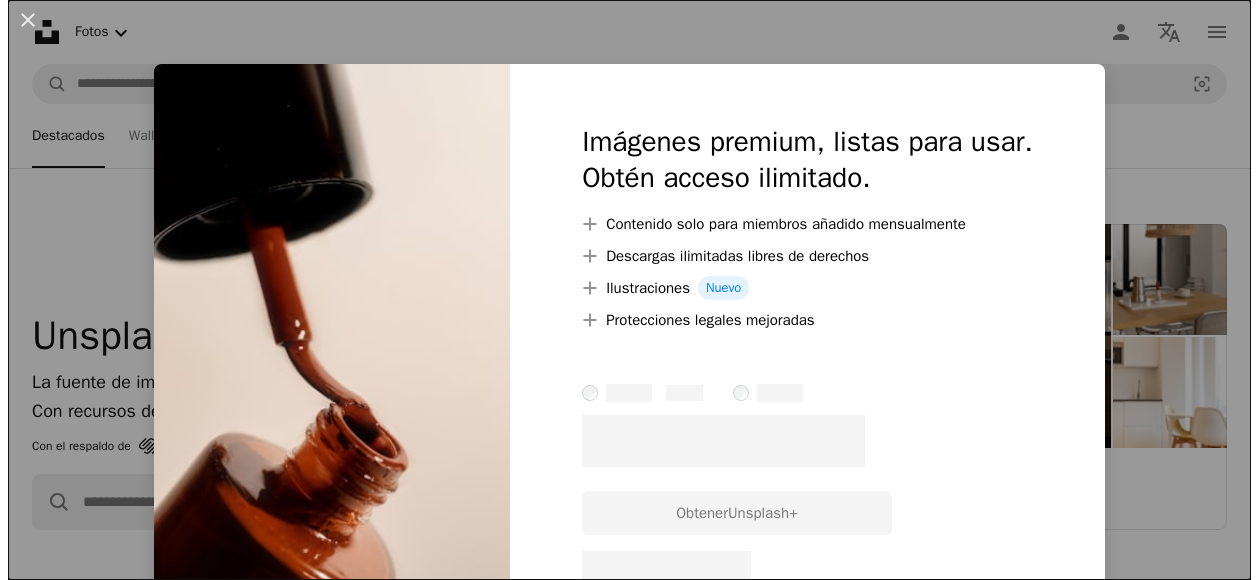 scroll, scrollTop: 1000, scrollLeft: 0, axis: vertical 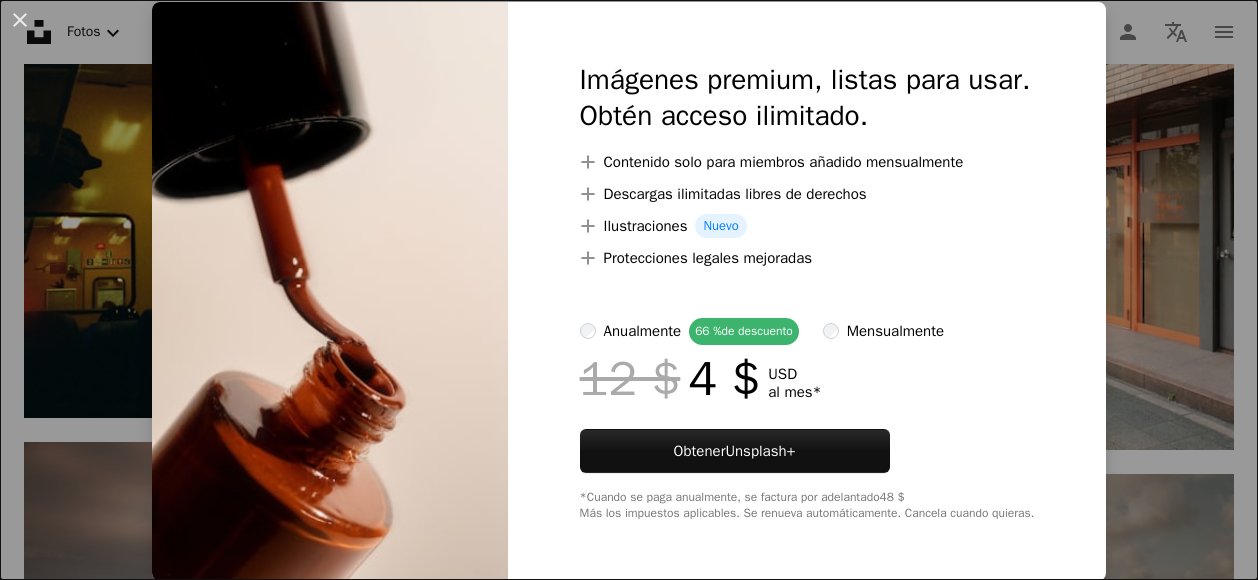 click on "An X shape Imágenes premium, listas para usar. Obtén acceso ilimitado. A plus sign Contenido solo para miembros añadido mensualmente A plus sign Descargas ilimitadas libres de derechos A plus sign Ilustraciones  Nuevo A plus sign Protecciones legales mejoradas anualmente 66 %  de descuento mensualmente 12 $   4 $ USD al mes * Obtener  Unsplash+ *Cuando se paga anualmente, se factura por adelantado  48 $ Más los impuestos aplicables. Se renueva automáticamente. Cancela cuando quieras." at bounding box center (629, 290) 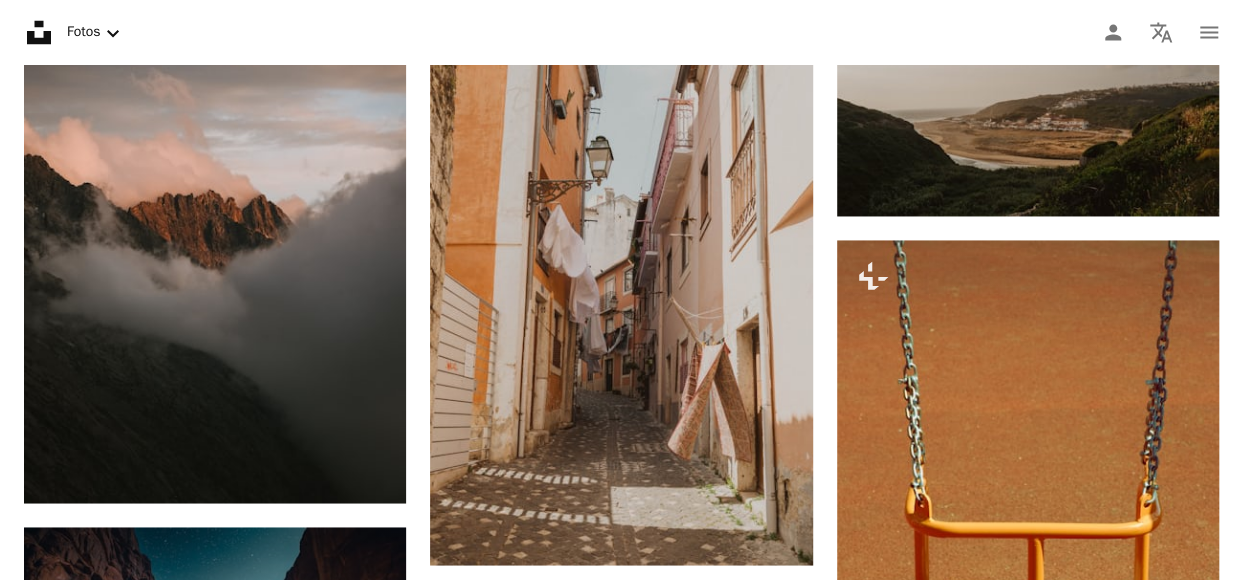 scroll, scrollTop: 1520, scrollLeft: 0, axis: vertical 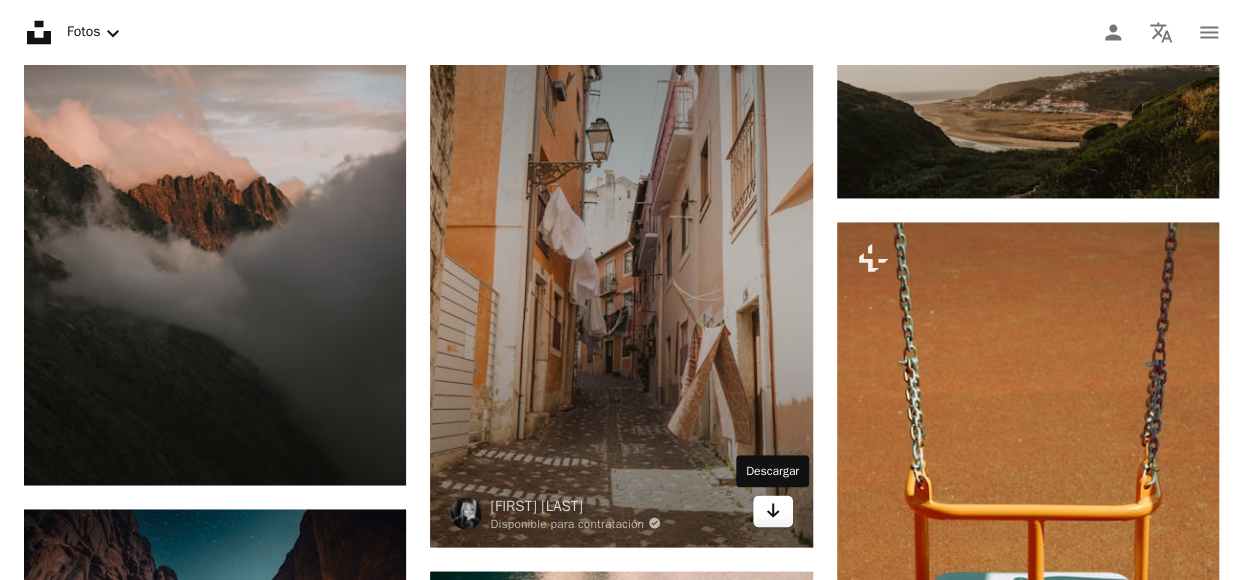 click on "Arrow pointing down" at bounding box center [773, 511] 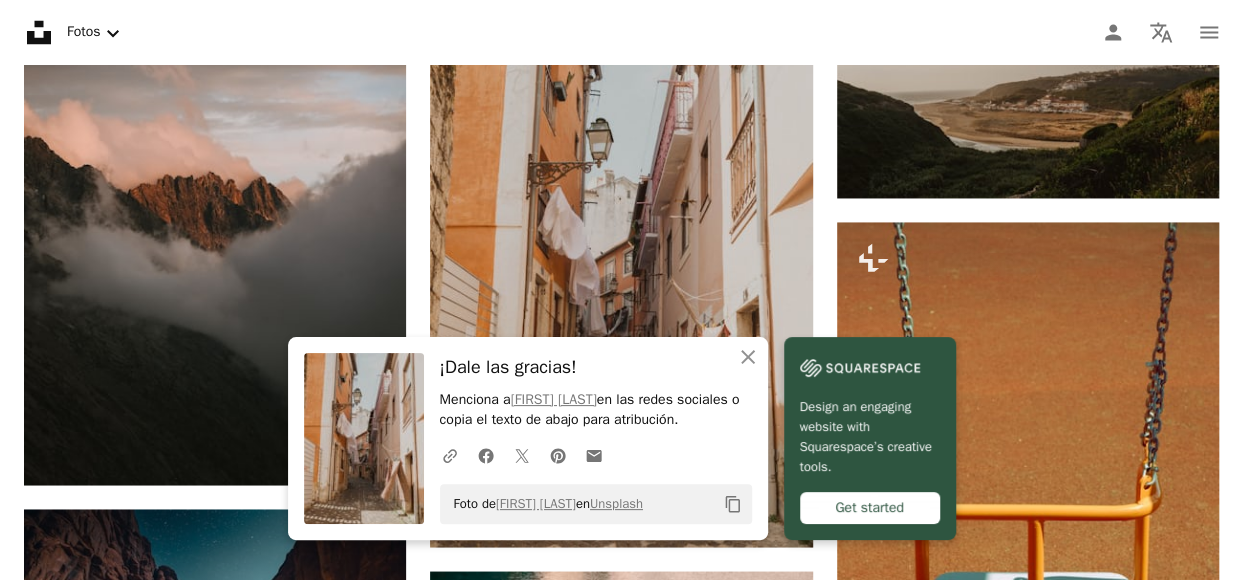 click on "Promocionado A heart A plus sign NEOM Made to Change   ↗ Arrow pointing down A heart A plus sign [FIRST] [LAST] Arrow pointing down A heart A plus sign [FIRST] [LAST] Arrow pointing down Promocionado A heart A plus sign NEOM Made to Change   ↗ Arrow pointing down A heart A plus sign [FIRST] Disponible para contratación A checkmark inside of a circle Arrow pointing down A heart A plus sign [FIRST] [LAST] Disponible para contratación A checkmark inside of a circle Arrow pointing down A heart A plus sign [FIRST] [LAST] Disponible para contratación A checkmark inside of a circle Arrow pointing down A heart A plus sign [FIRST] [LAST] Disponible para contratación A checkmark inside of a circle Arrow pointing down Plus sign for Unsplash+ A heart A plus sign [FIRST] Para  Unsplash+ A lock   Descargar Plus sign for Unsplash+ A heart A plus sign [FIRST] [LAST] Para  Unsplash+ A lock   Descargar A heart A plus sign [FIRST] [LAST] Disponible para contratación A checkmark inside of a circle" at bounding box center [621, 934] 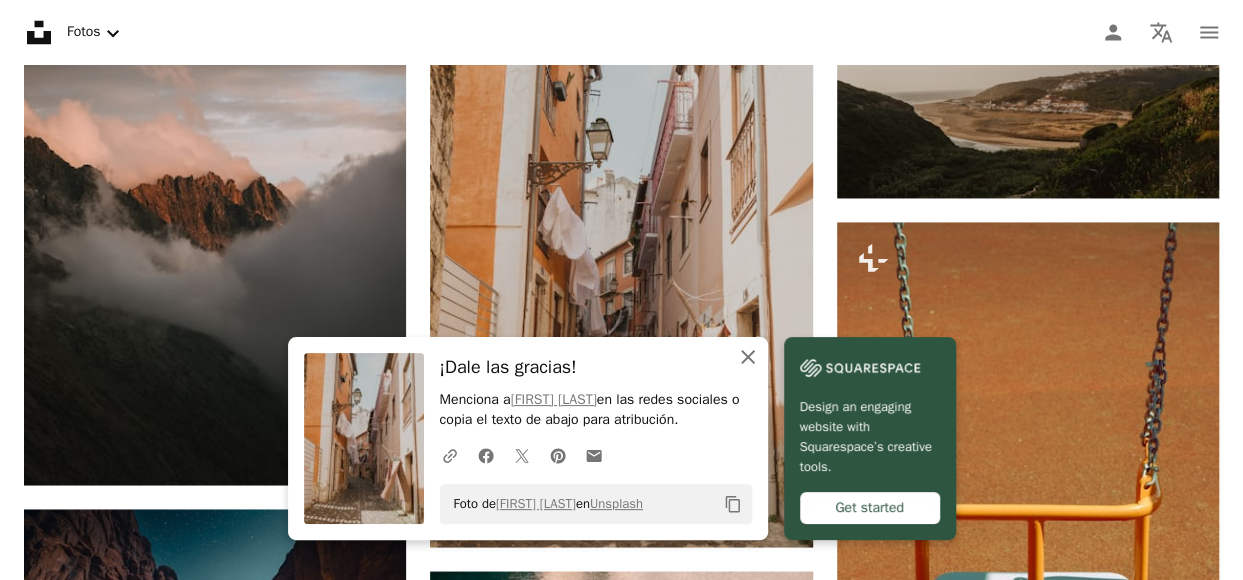 click 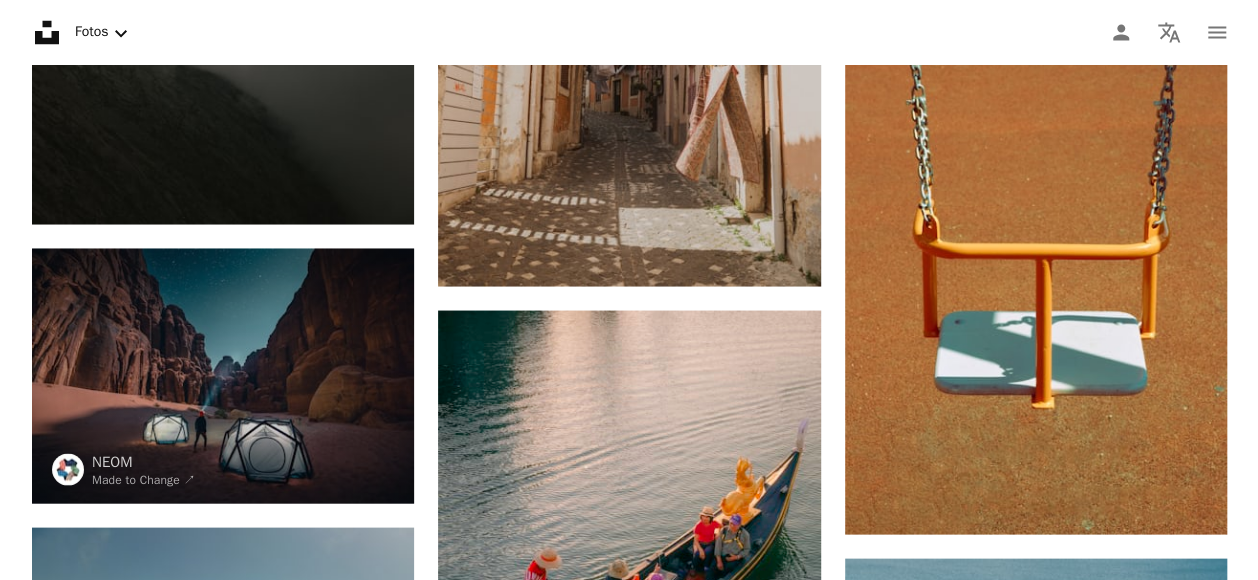 scroll, scrollTop: 1800, scrollLeft: 0, axis: vertical 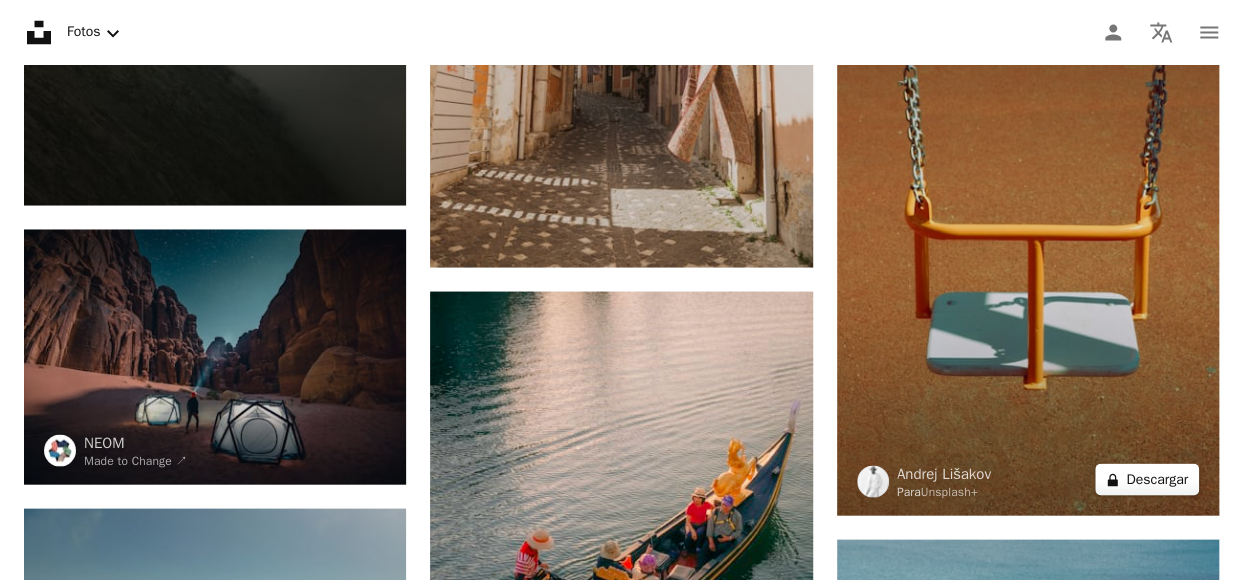 click on "A lock   Descargar" at bounding box center [1147, 479] 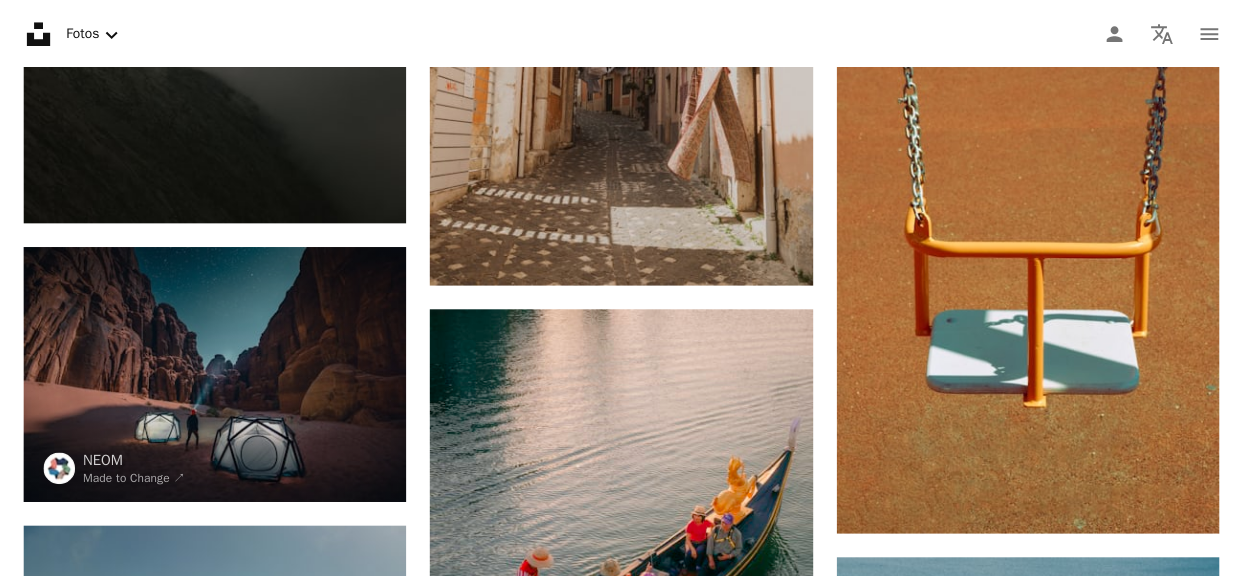 scroll, scrollTop: 62, scrollLeft: 0, axis: vertical 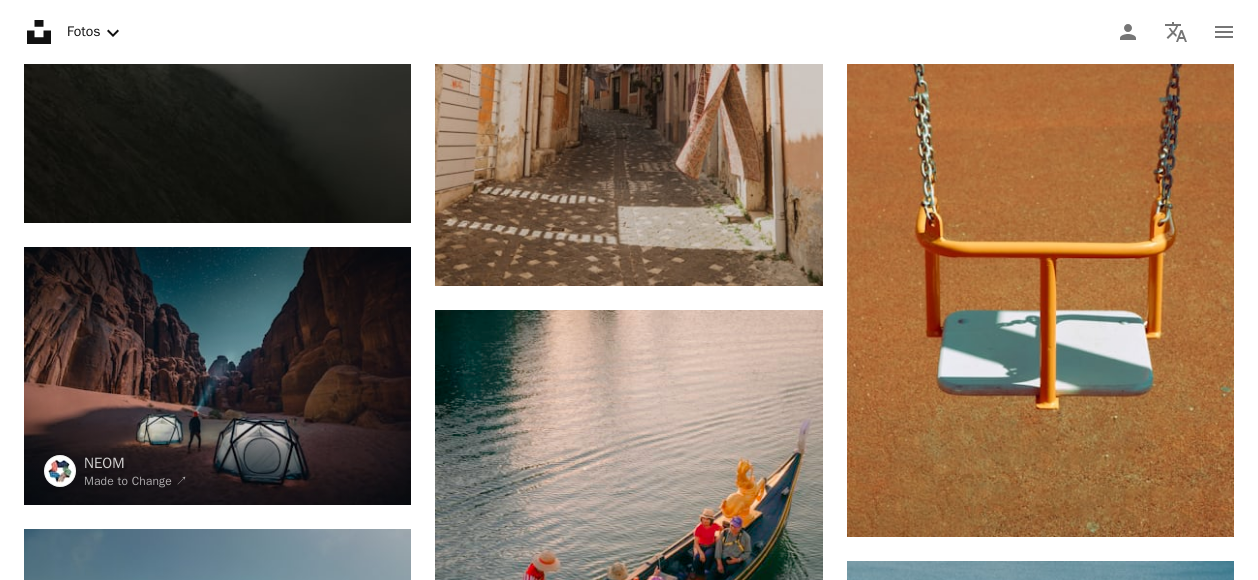 click on "An X shape Imágenes premium, listas para usar. Obtén acceso ilimitado. A plus sign Contenido solo para miembros añadido mensualmente A plus sign Descargas ilimitadas libres de derechos A plus sign Ilustraciones  Nuevo A plus sign Protecciones legales mejoradas anualmente 66 %  de descuento mensualmente 12 $   4 $ USD al mes * Obtener  Unsplash+ *Cuando se paga anualmente, se factura por adelantado  48 $ Más los impuestos aplicables. Se renueva automáticamente. Cancela cuando quieras." at bounding box center (629, 3826) 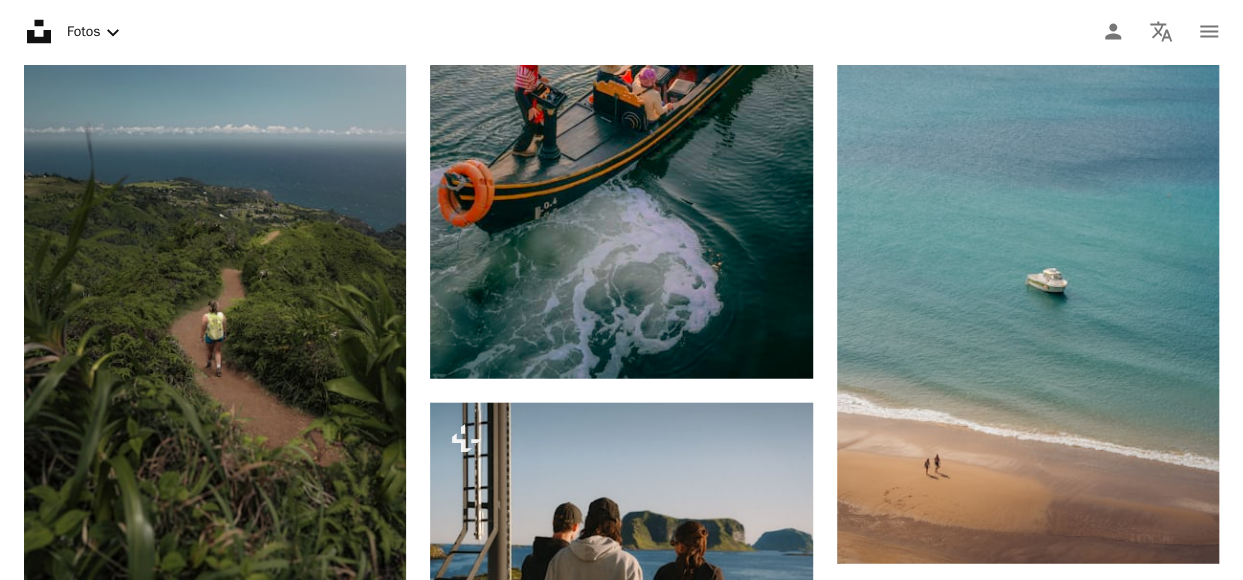 scroll, scrollTop: 2320, scrollLeft: 0, axis: vertical 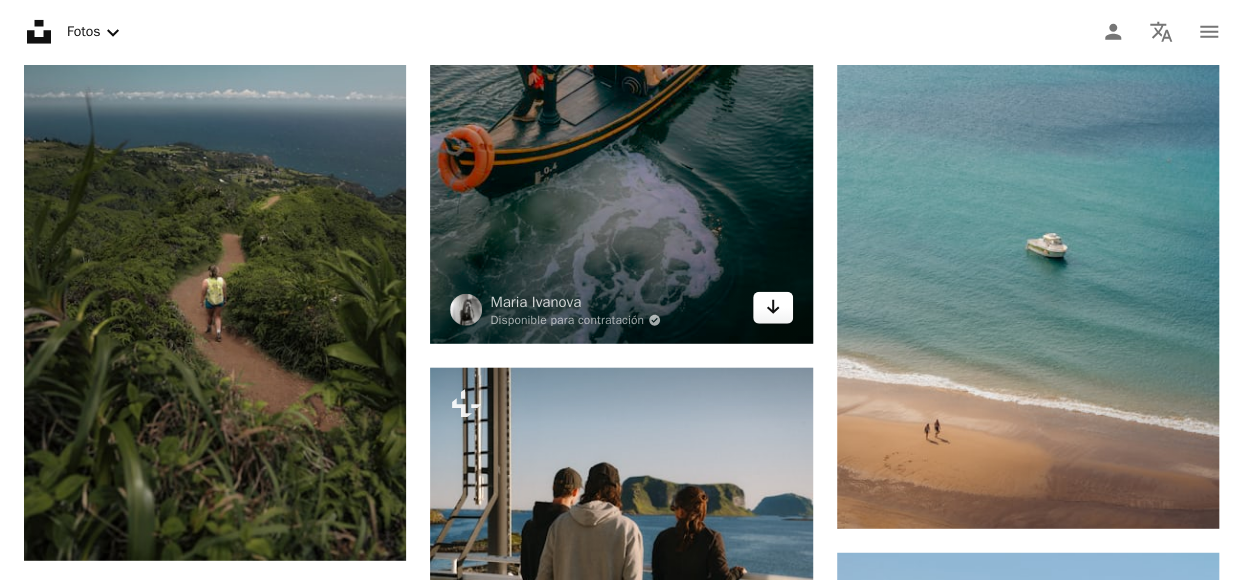 click on "Arrow pointing down" 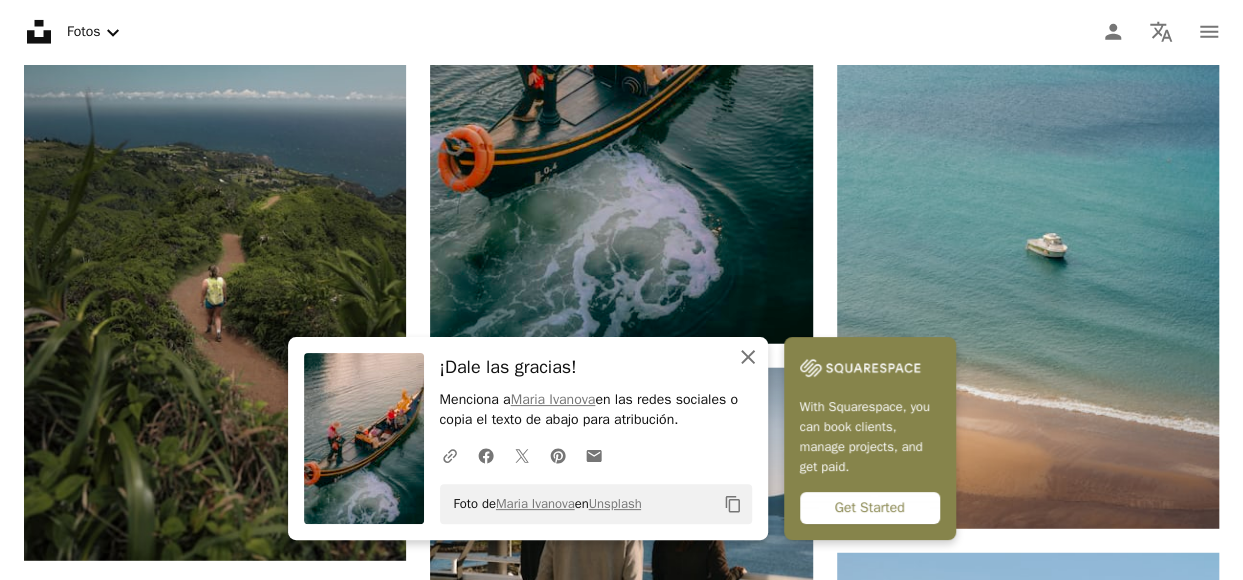 click 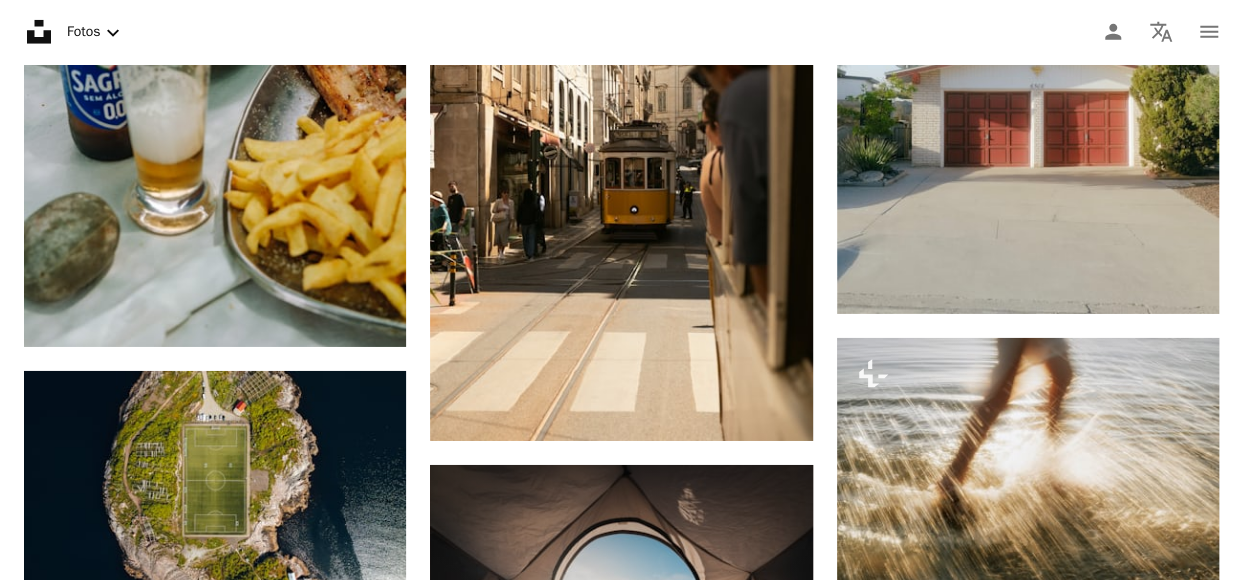 scroll, scrollTop: 3160, scrollLeft: 0, axis: vertical 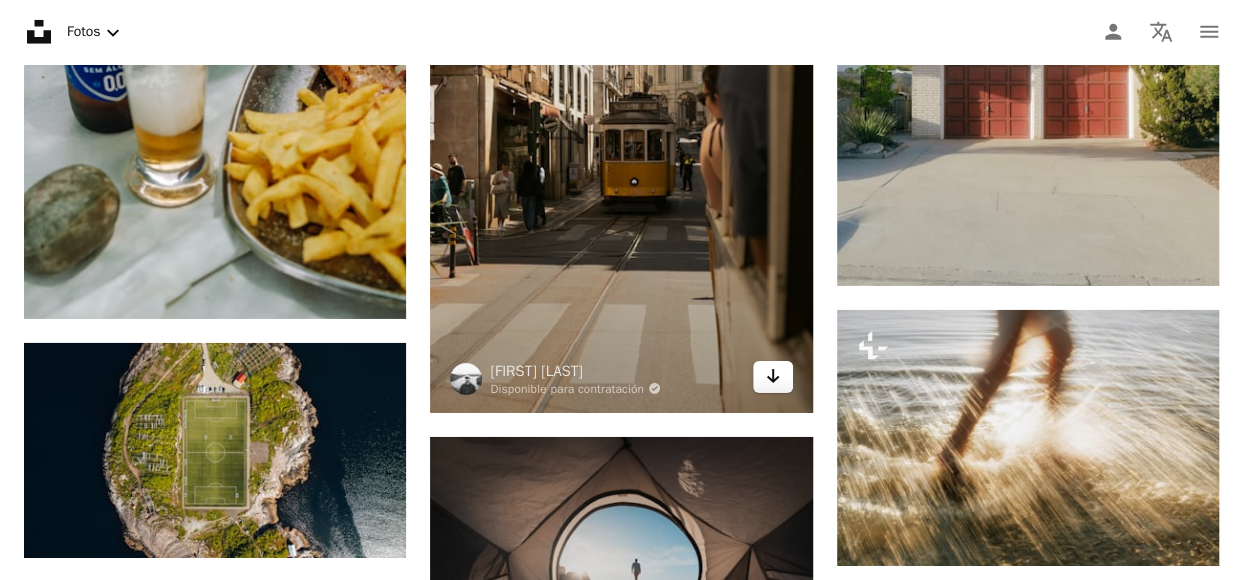 click on "Arrow pointing down" at bounding box center (773, 377) 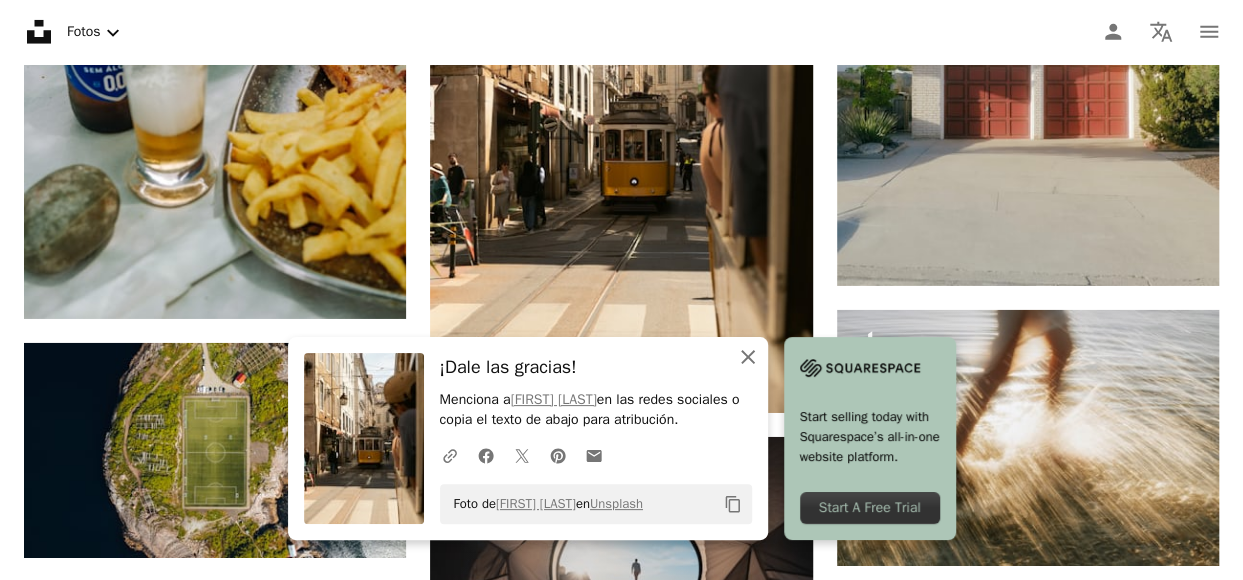 click on "An X shape" 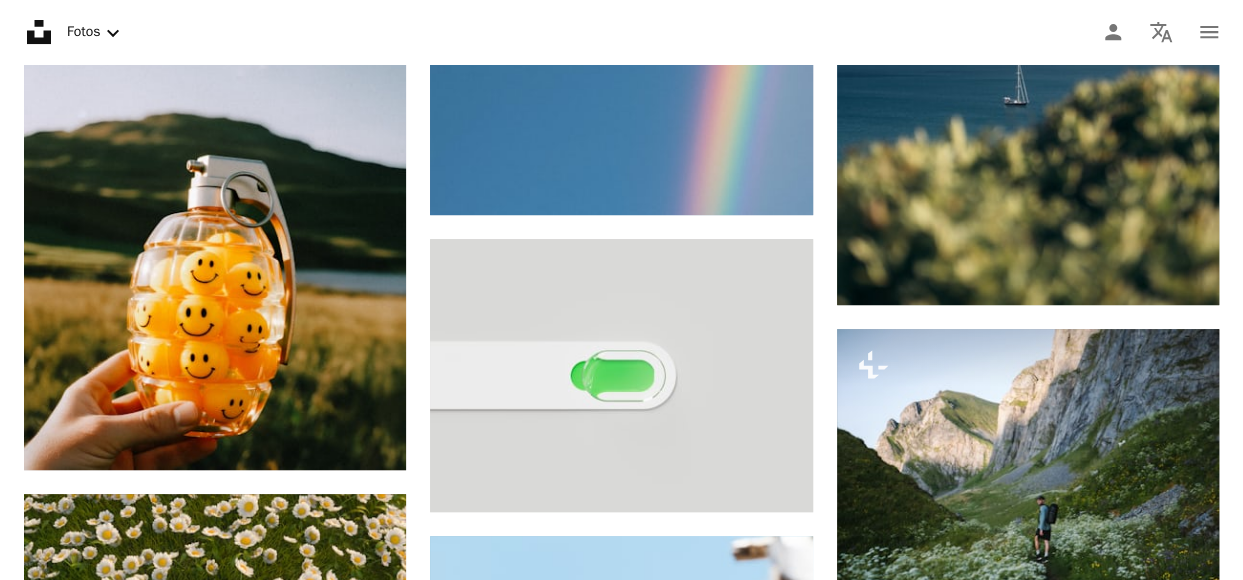 scroll, scrollTop: 7920, scrollLeft: 0, axis: vertical 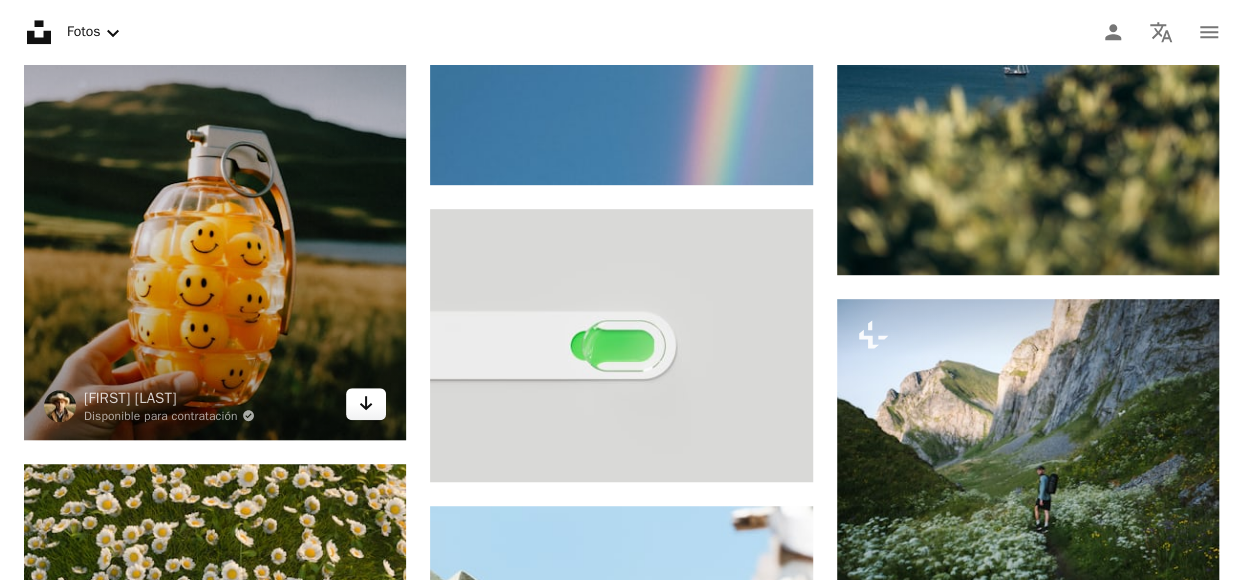 click on "Arrow pointing down" 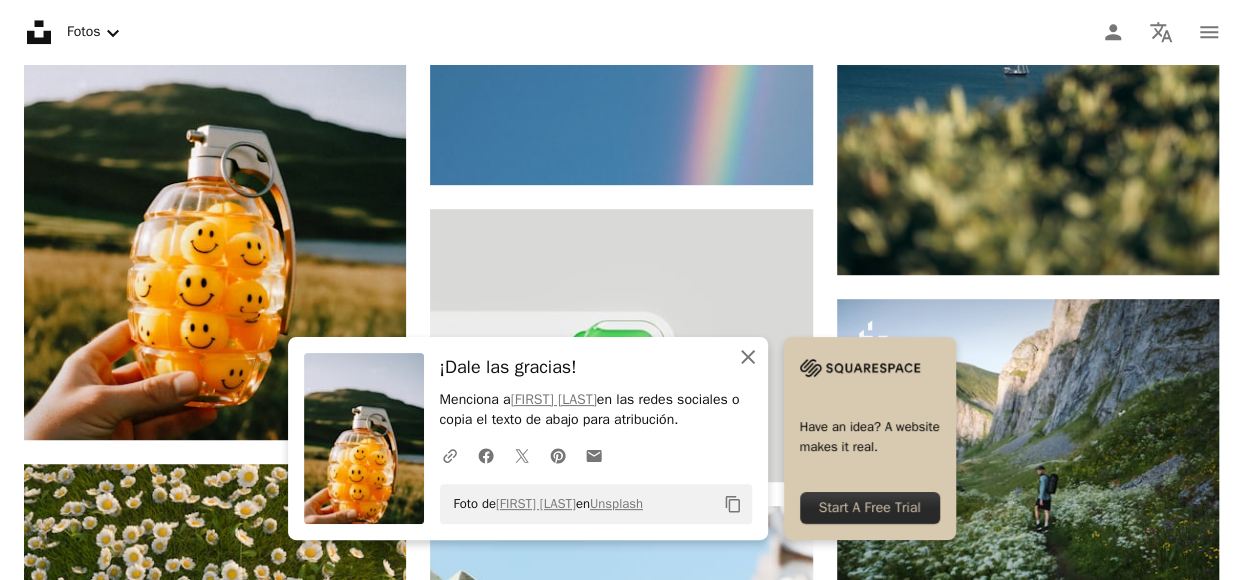 click 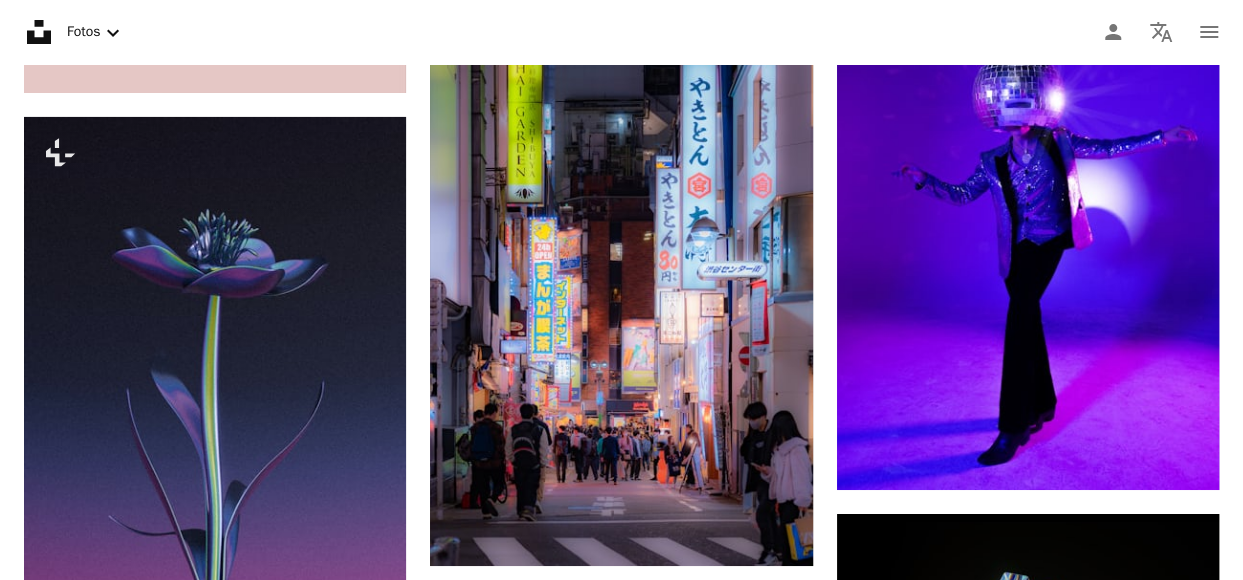 scroll, scrollTop: 10840, scrollLeft: 0, axis: vertical 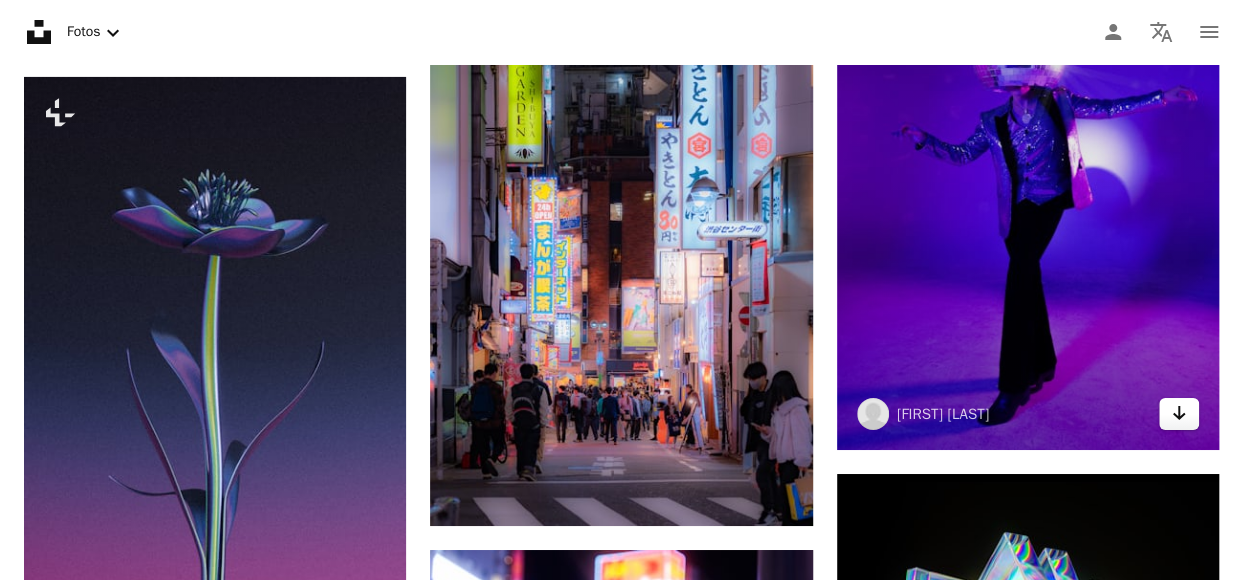 click on "Arrow pointing down" 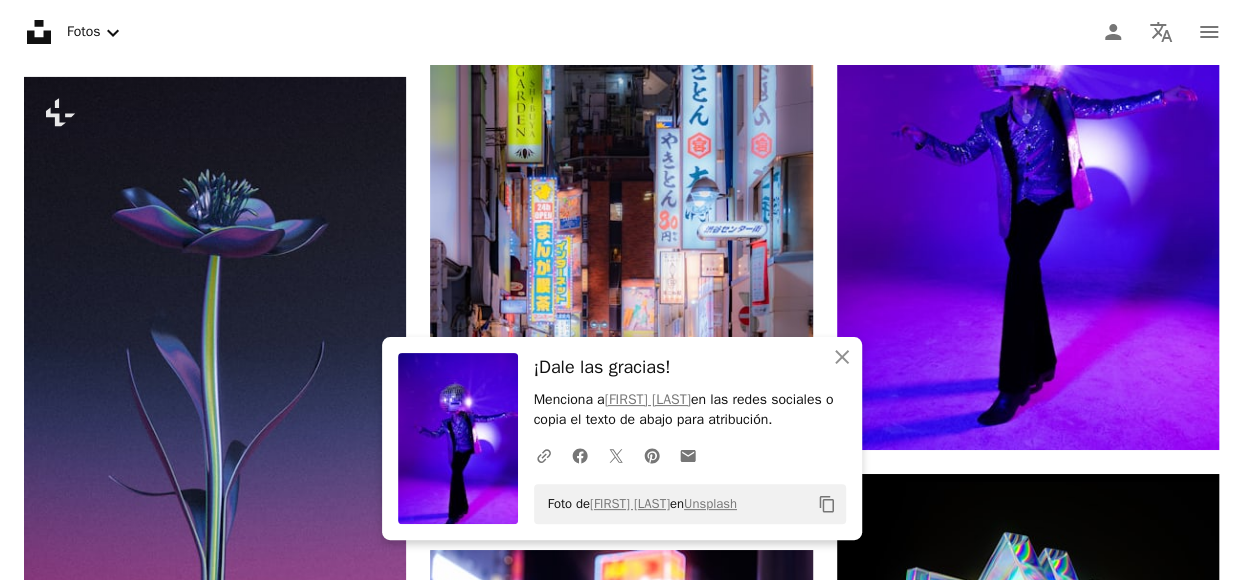 click on "¡Dale las gracias!" at bounding box center (690, 367) 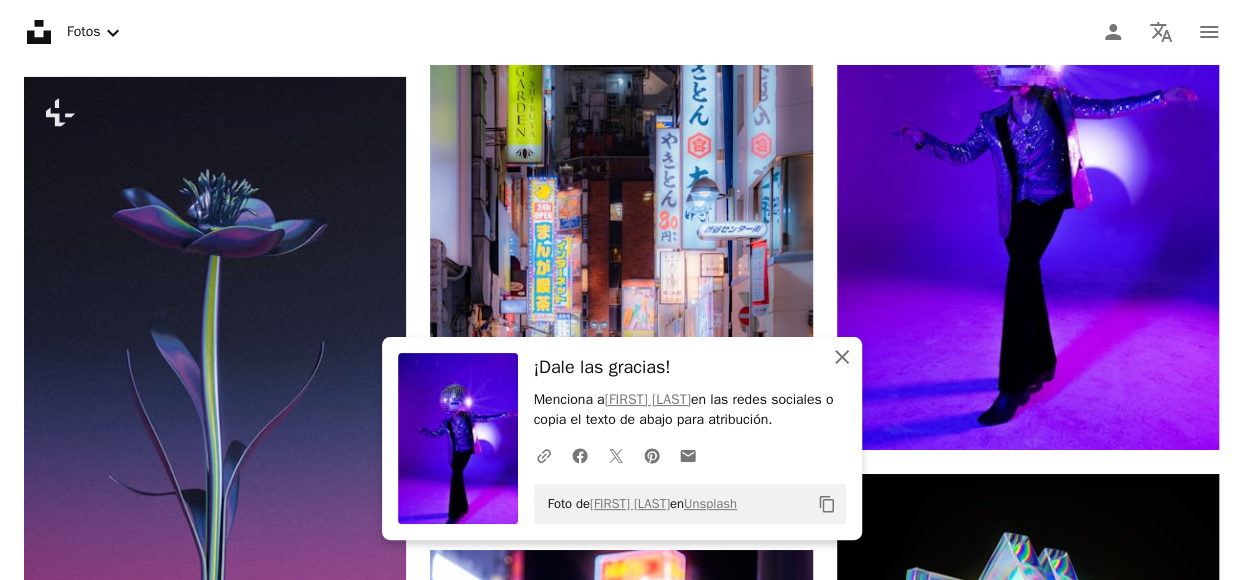 click on "An X shape" 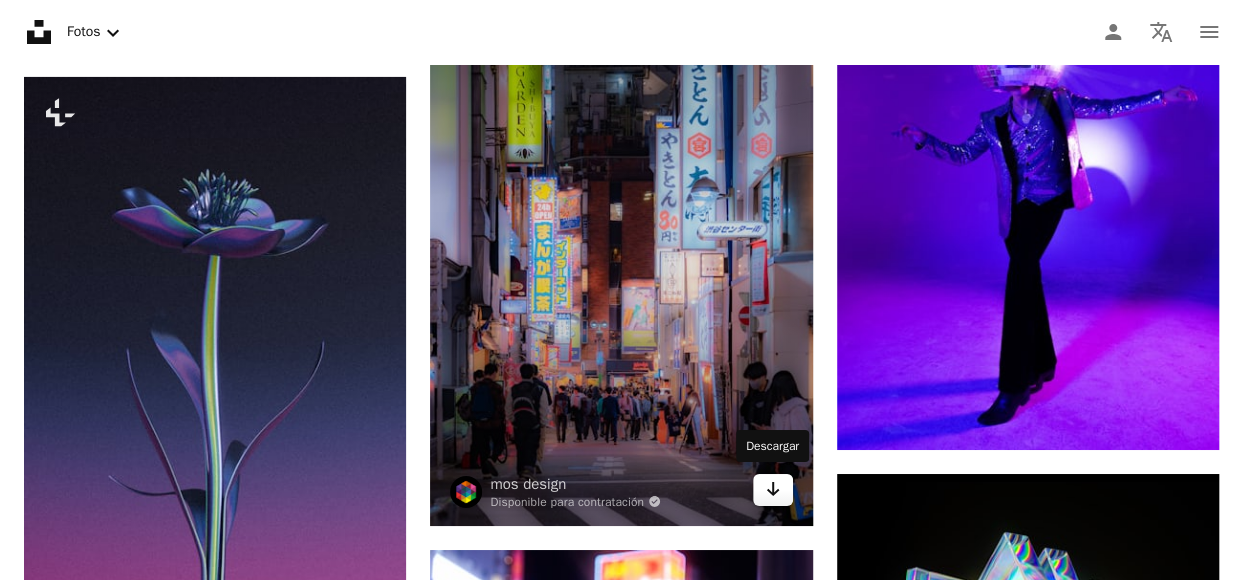 click on "Arrow pointing down" 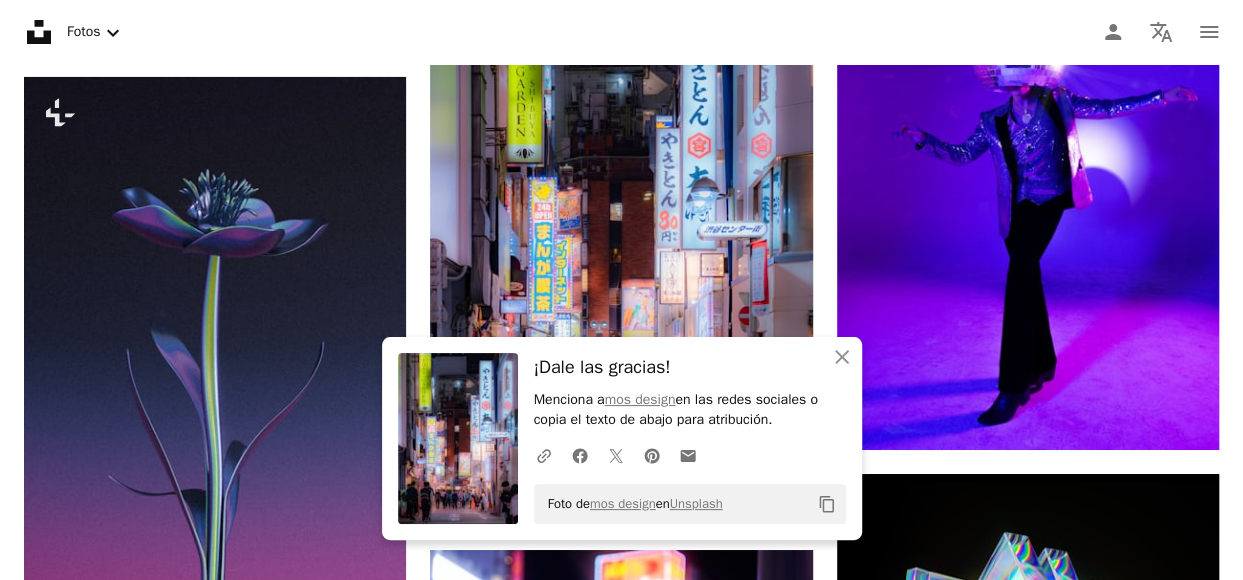 click on "¡Dale las gracias!" at bounding box center [690, 367] 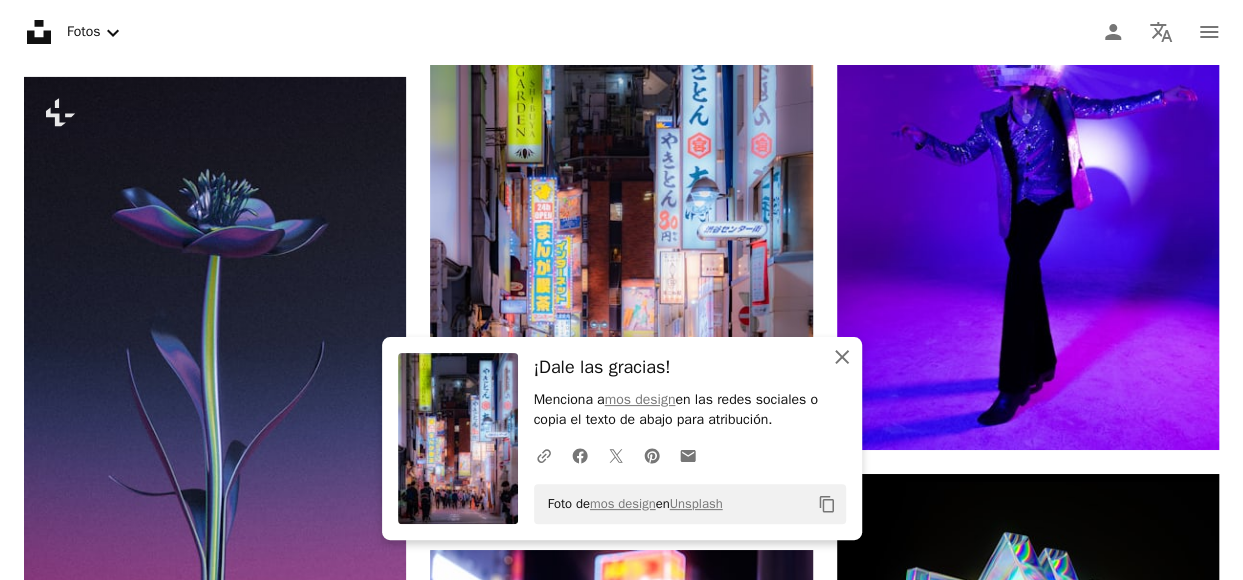 click on "An X shape" 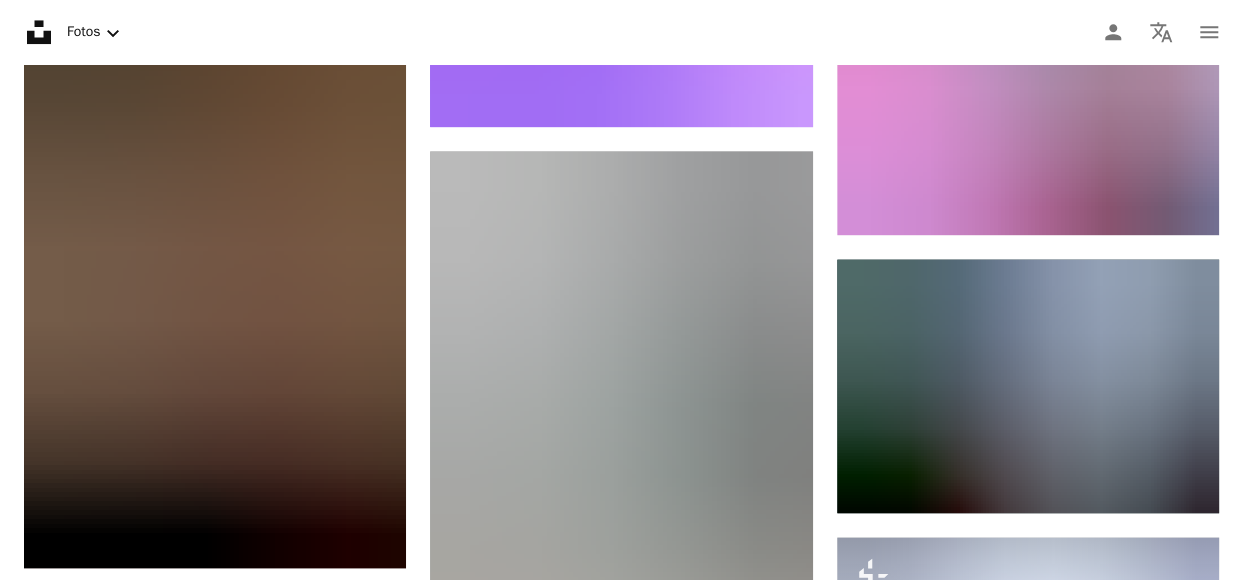 scroll, scrollTop: 12360, scrollLeft: 0, axis: vertical 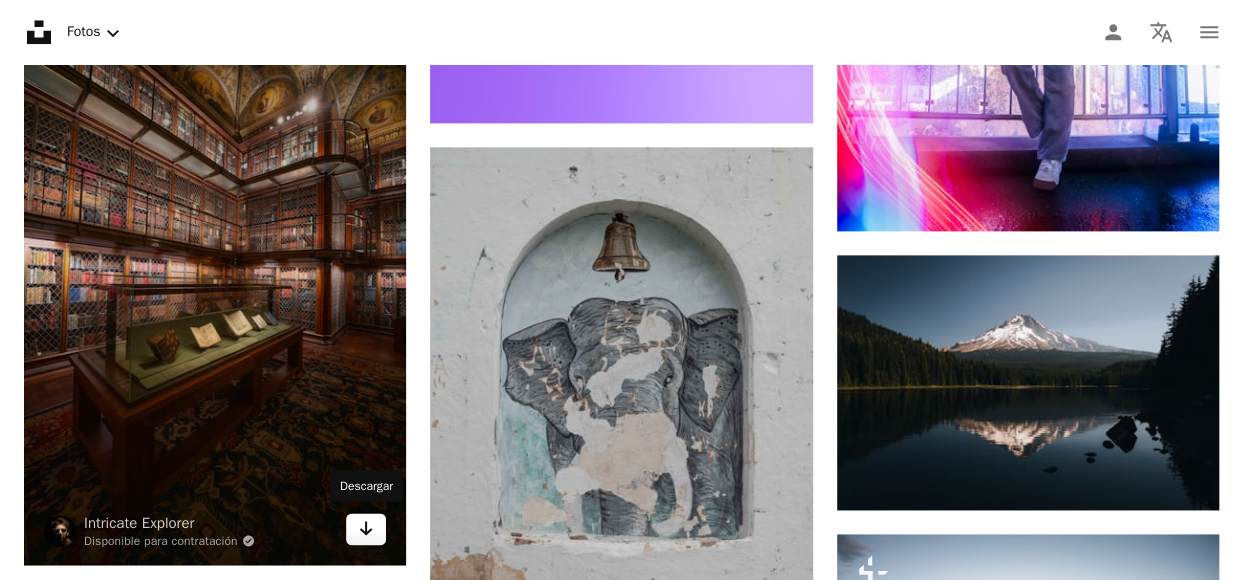click on "Arrow pointing down" 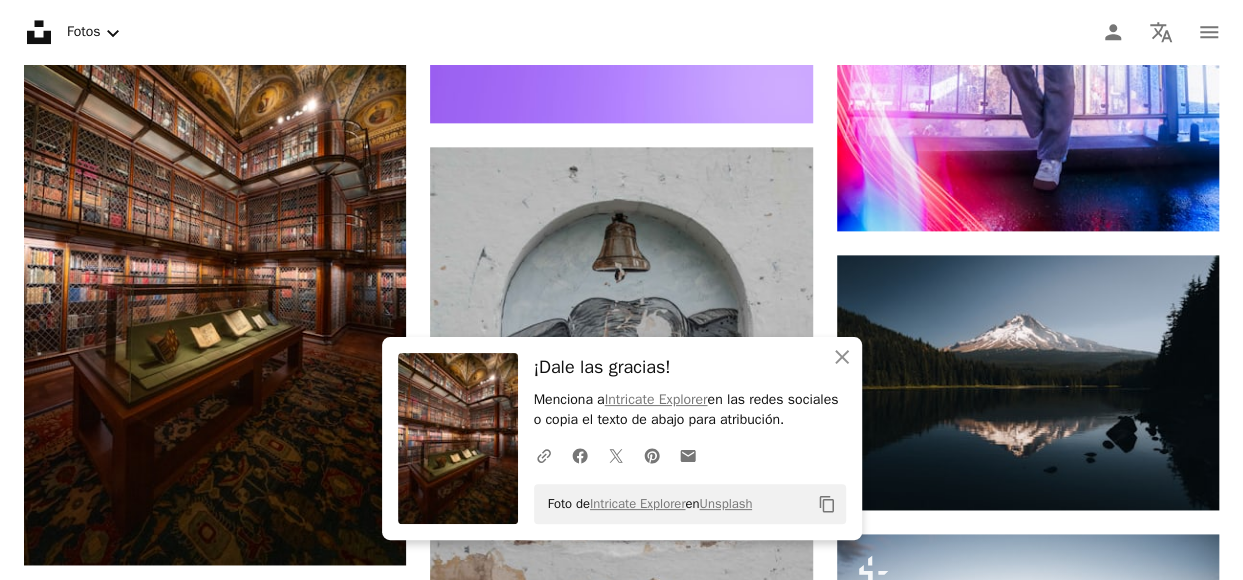click on "¡Dale las gracias!" at bounding box center [690, 367] 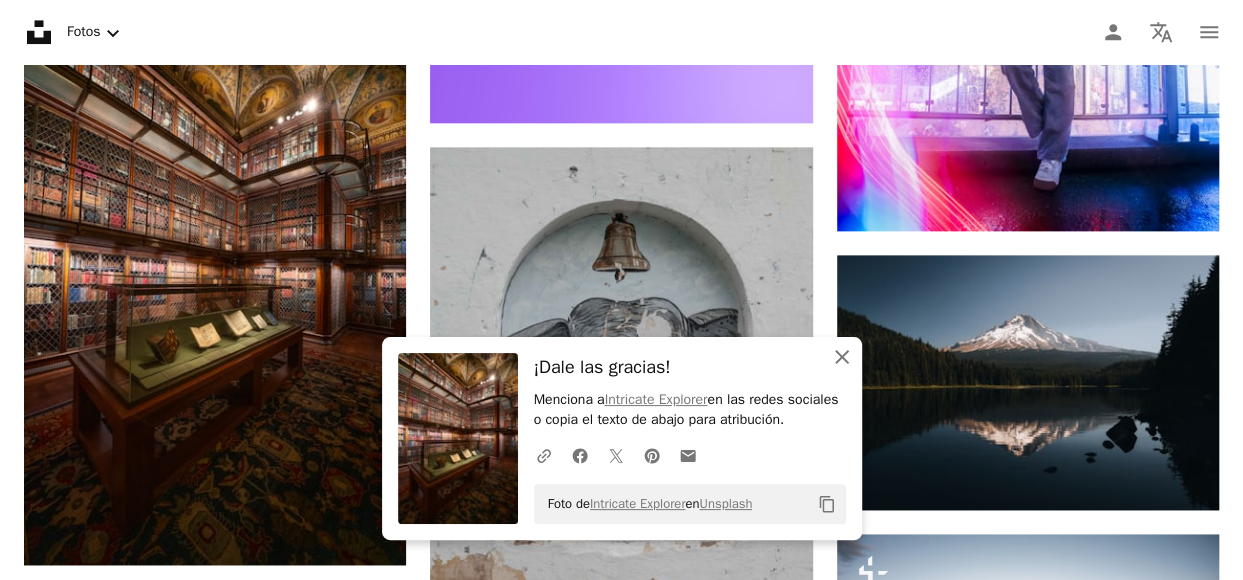 click 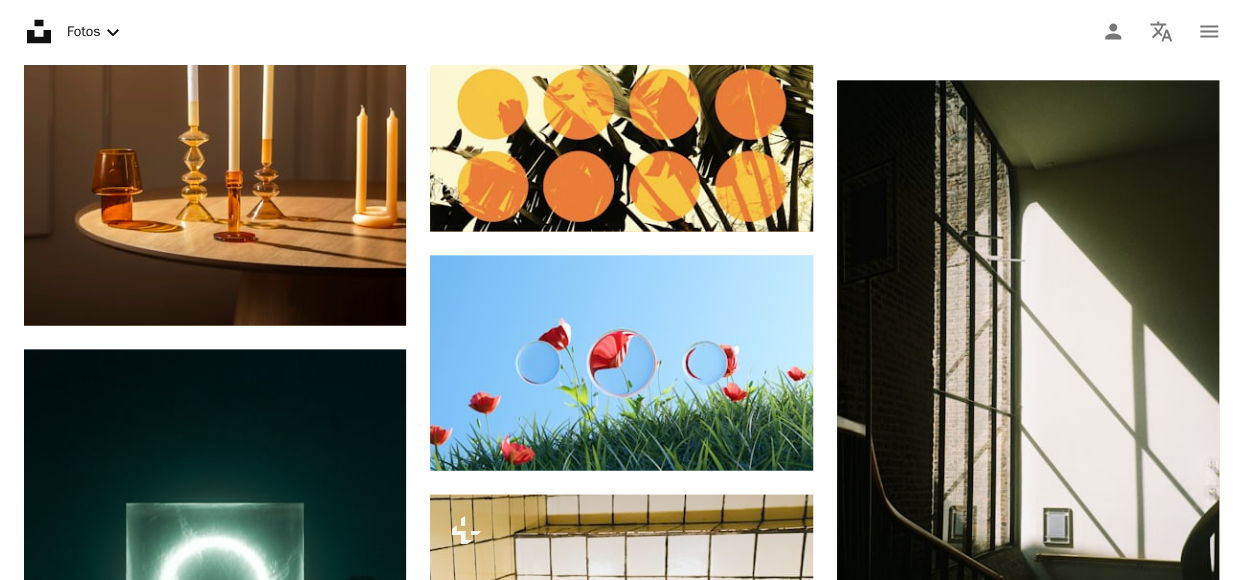 scroll, scrollTop: 16893, scrollLeft: 0, axis: vertical 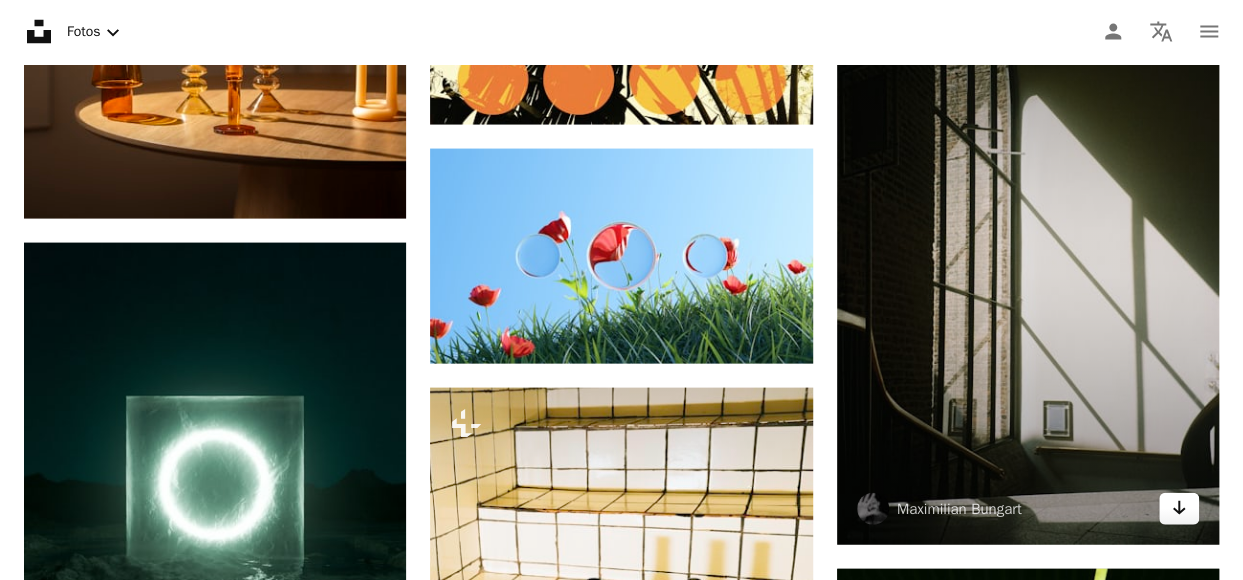 click on "Arrow pointing down" 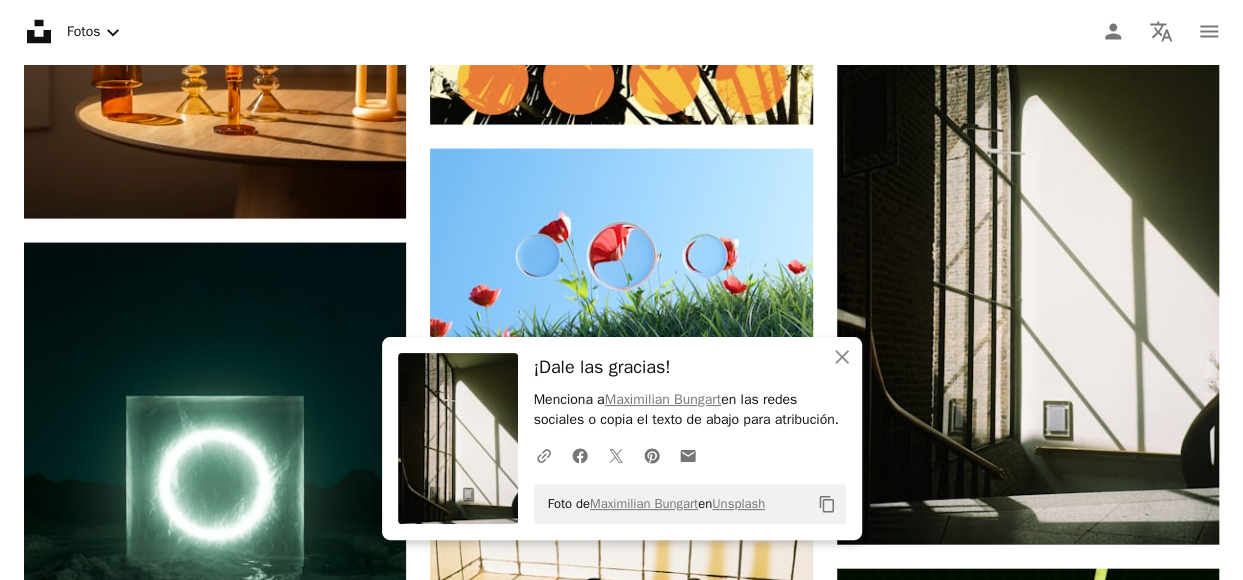 click on "¡Dale las gracias!" at bounding box center [690, 367] 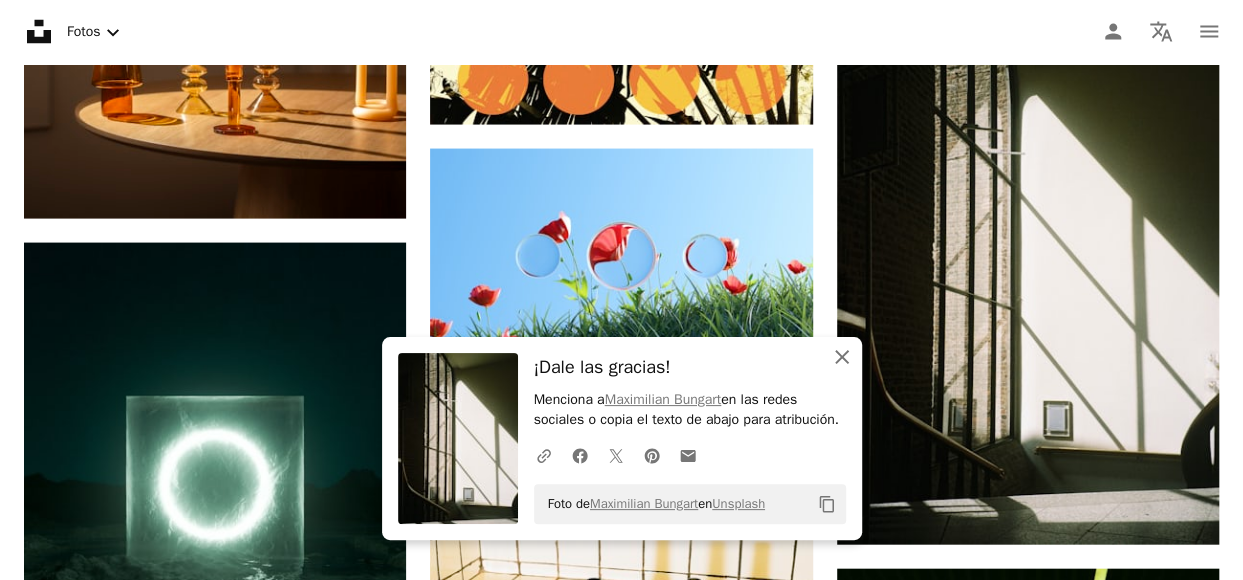 click 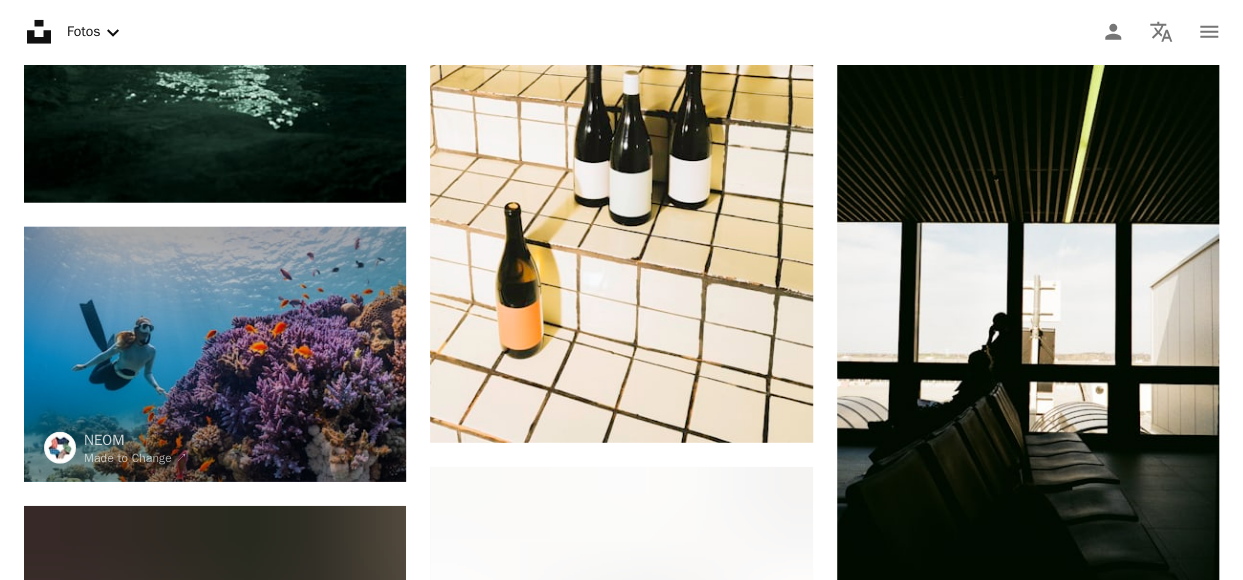 scroll, scrollTop: 17413, scrollLeft: 0, axis: vertical 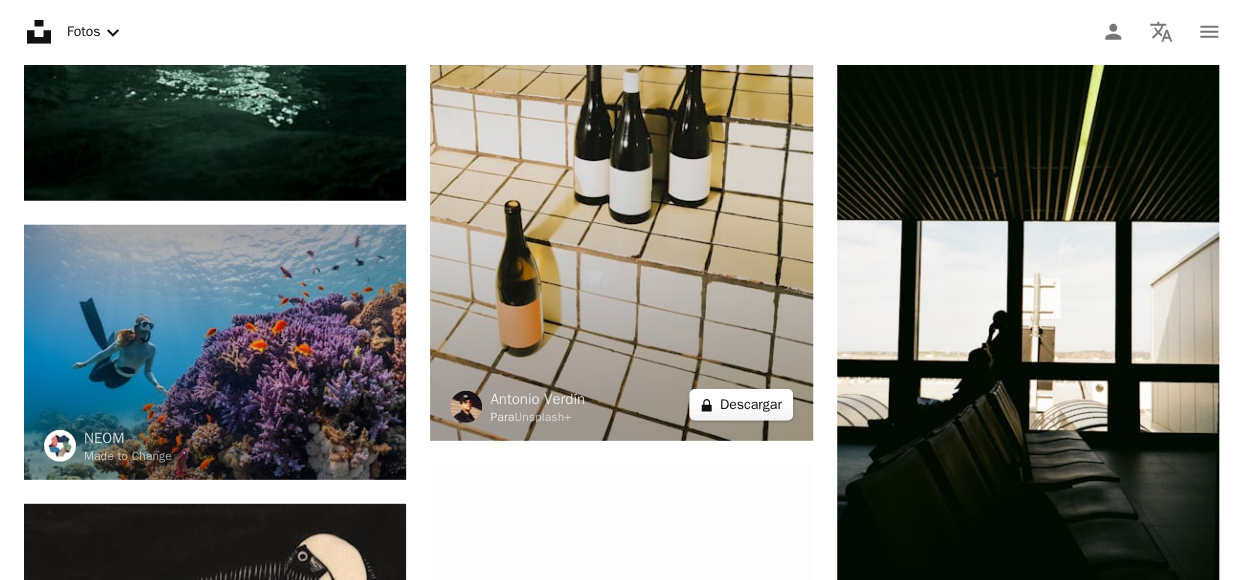 click on "A lock   Descargar" at bounding box center (741, 405) 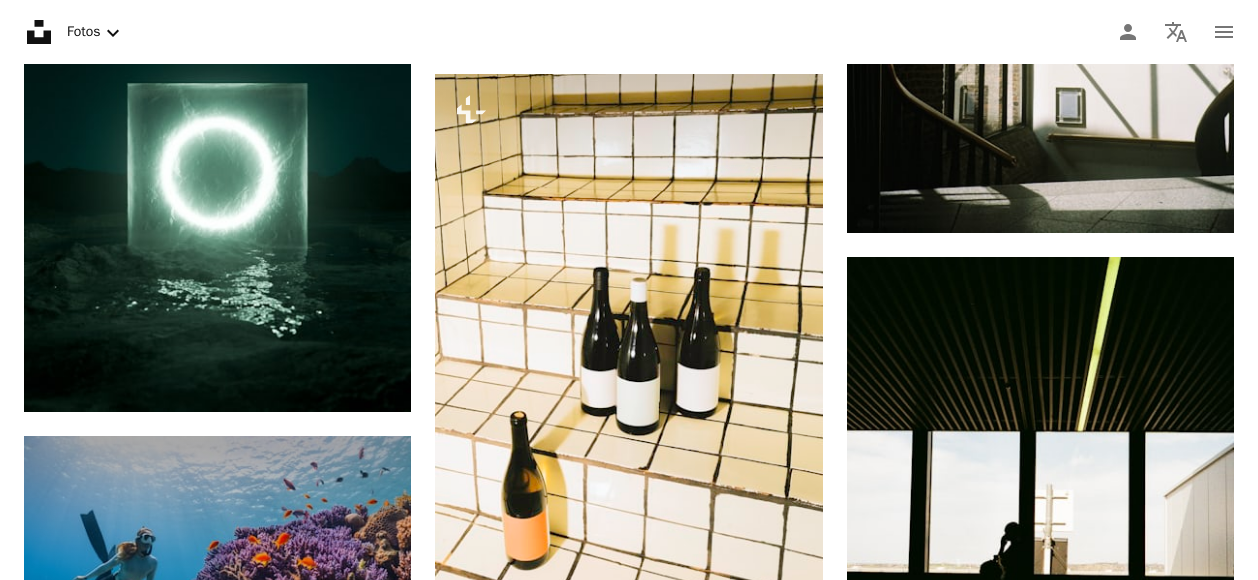 click on "An X shape Imágenes premium, listas para usar. Obtén acceso ilimitado. A plus sign Contenido solo para miembros añadido mensualmente A plus sign Descargas ilimitadas libres de derechos A plus sign Ilustraciones  Nuevo A plus sign Protecciones legales mejoradas anualmente 66 %  de descuento mensualmente 12 $   4 $ USD al mes * Obtener  Unsplash+ *Cuando se paga anualmente, se factura por adelantado  48 $ Más los impuestos aplicables. Se renueva automáticamente. Cancela cuando quieras." at bounding box center (629, 3613) 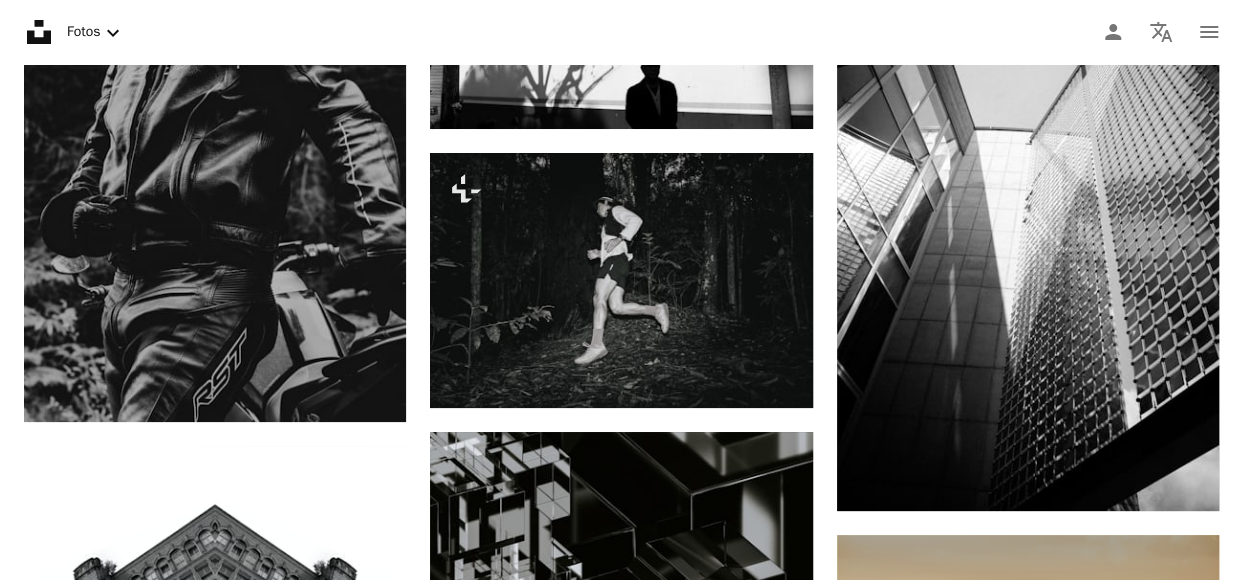 scroll, scrollTop: 18613, scrollLeft: 0, axis: vertical 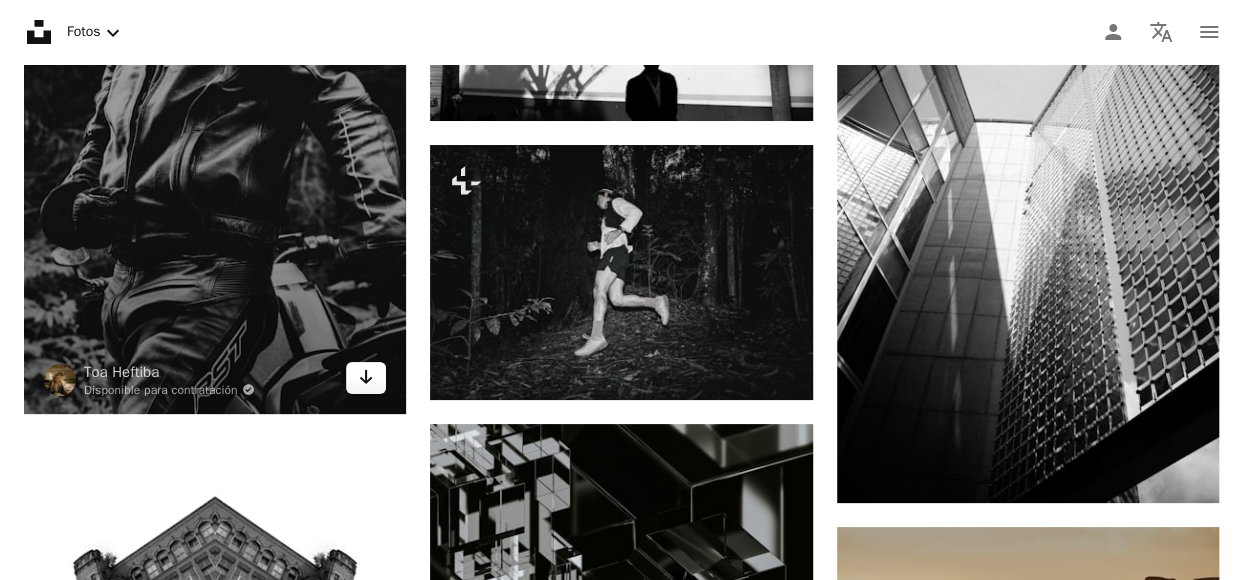 click on "Arrow pointing down" at bounding box center [366, 378] 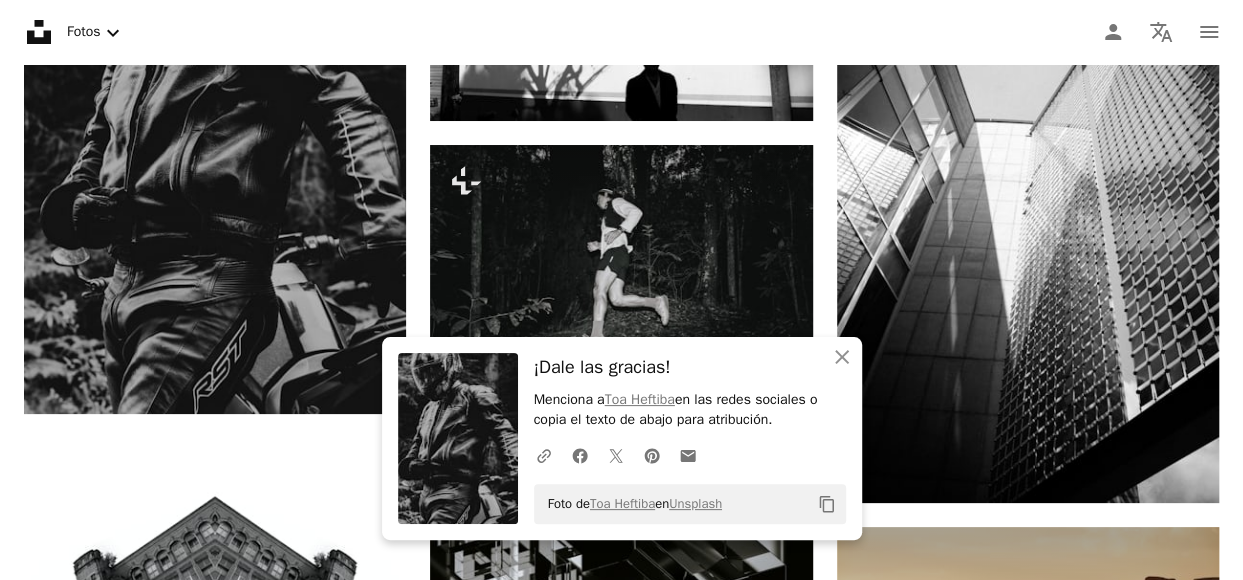 click on "¡Dale las gracias!" at bounding box center [690, 367] 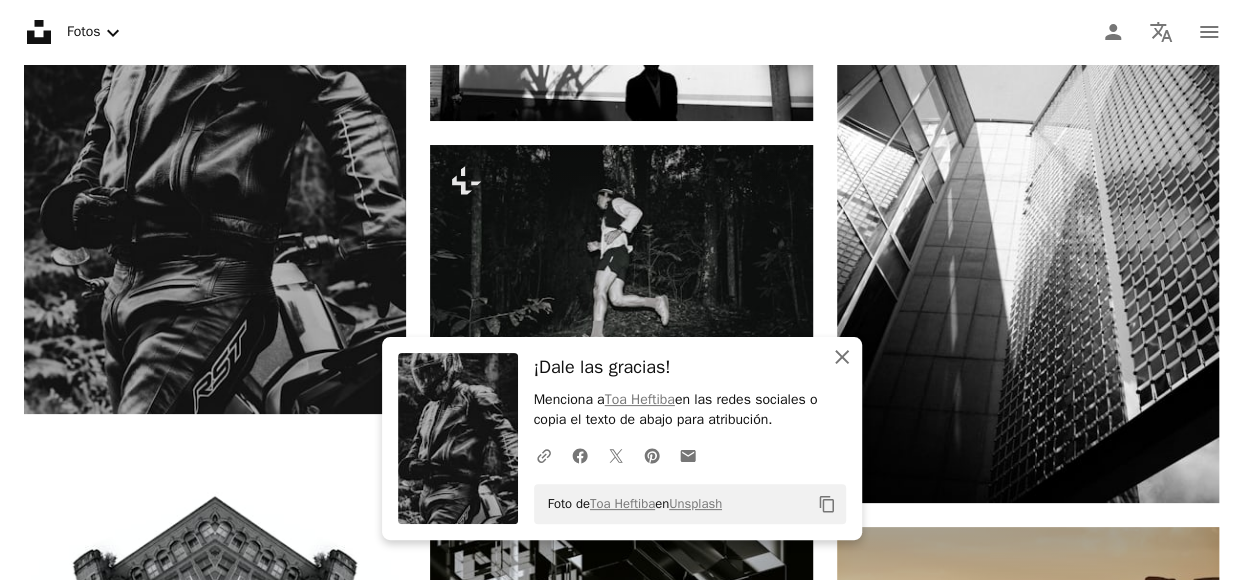 click on "An X shape" 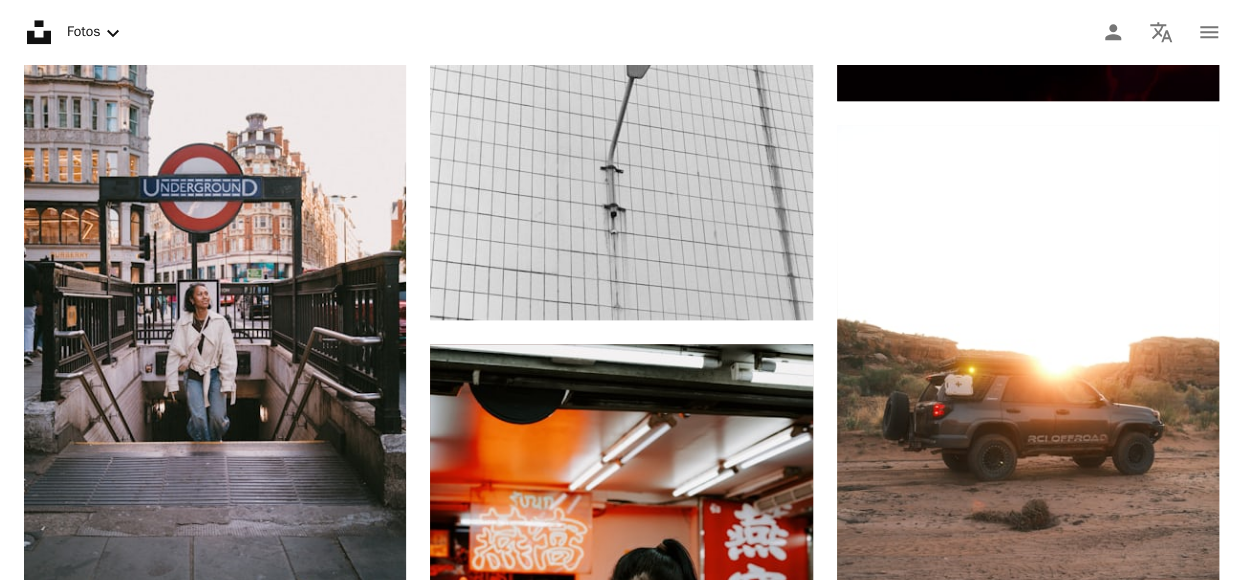 scroll, scrollTop: 19587, scrollLeft: 0, axis: vertical 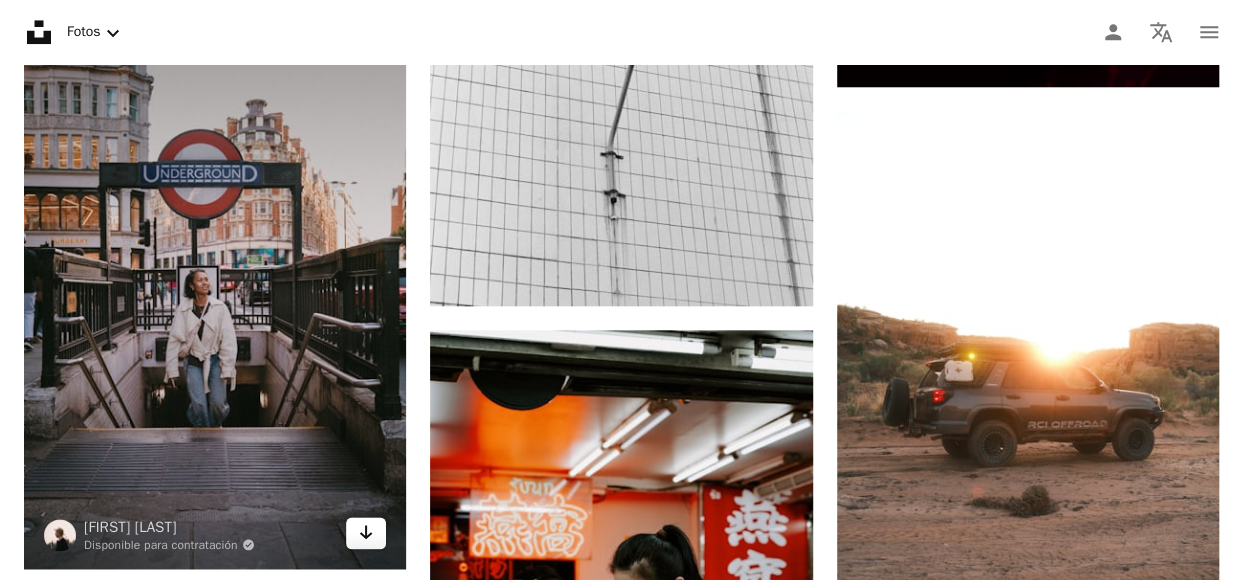 click on "Arrow pointing down" at bounding box center [366, 533] 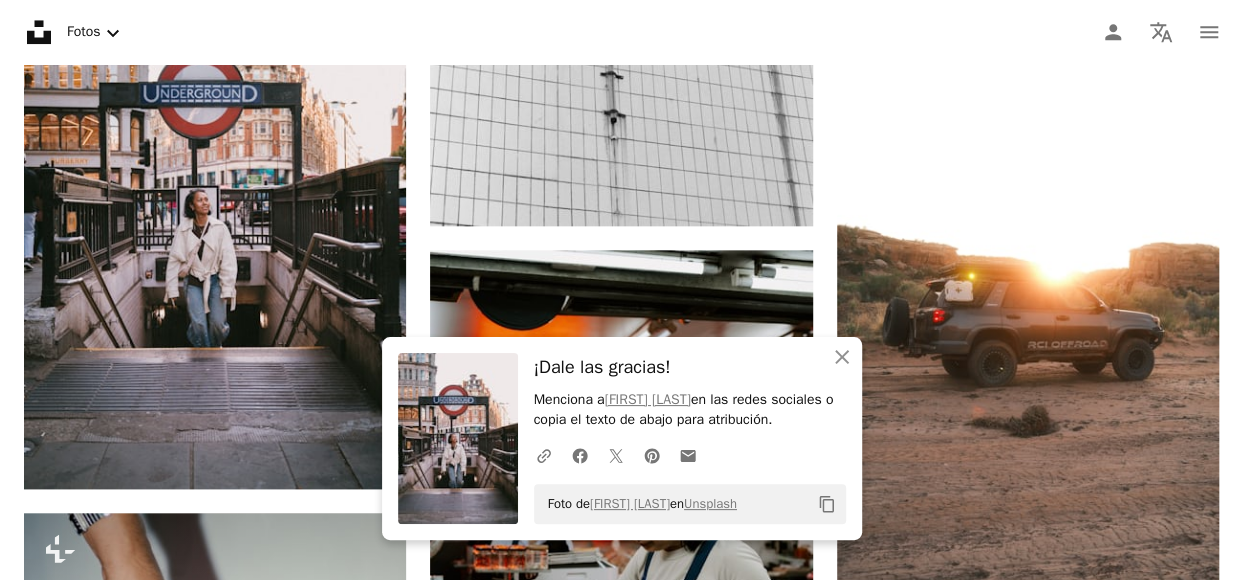 scroll, scrollTop: 19707, scrollLeft: 0, axis: vertical 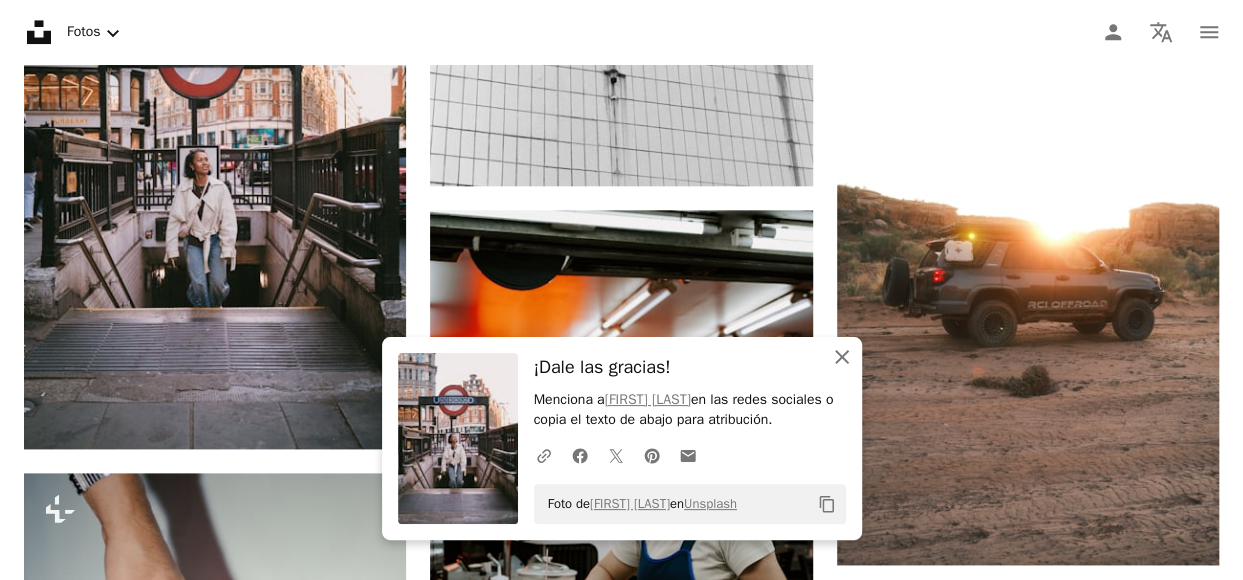 click on "An X shape" 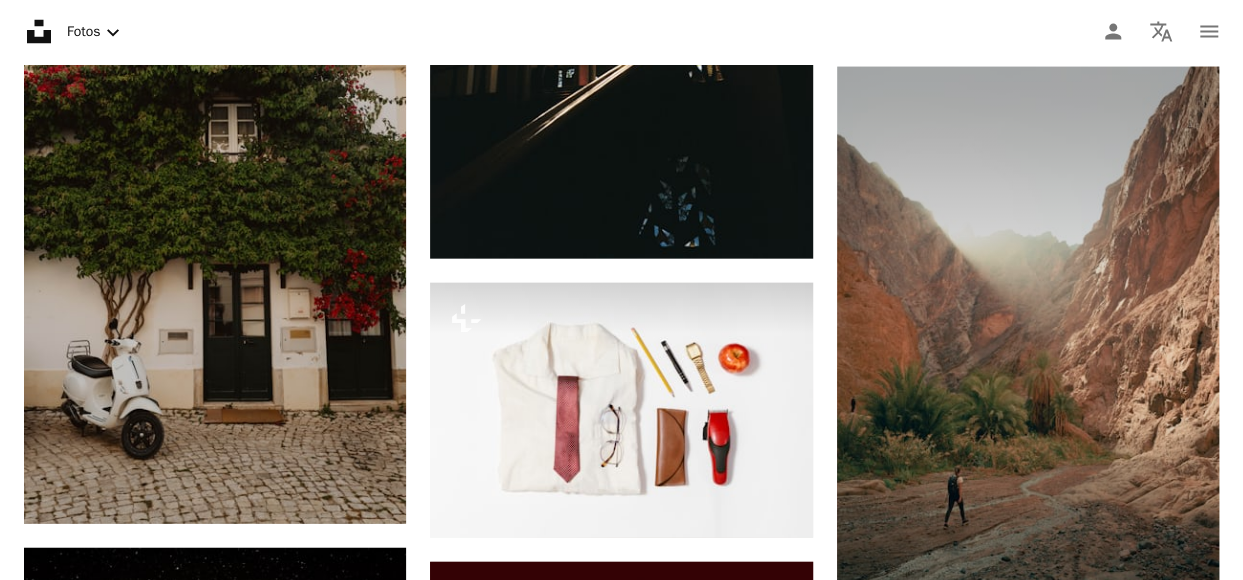 scroll, scrollTop: 20827, scrollLeft: 0, axis: vertical 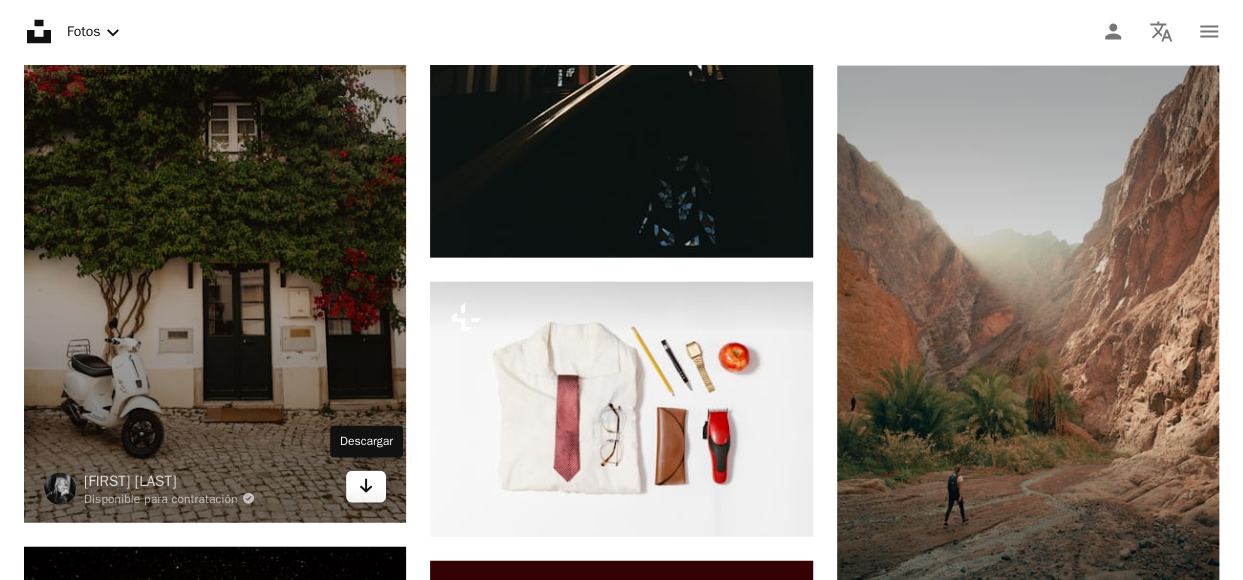 click on "Arrow pointing down" 